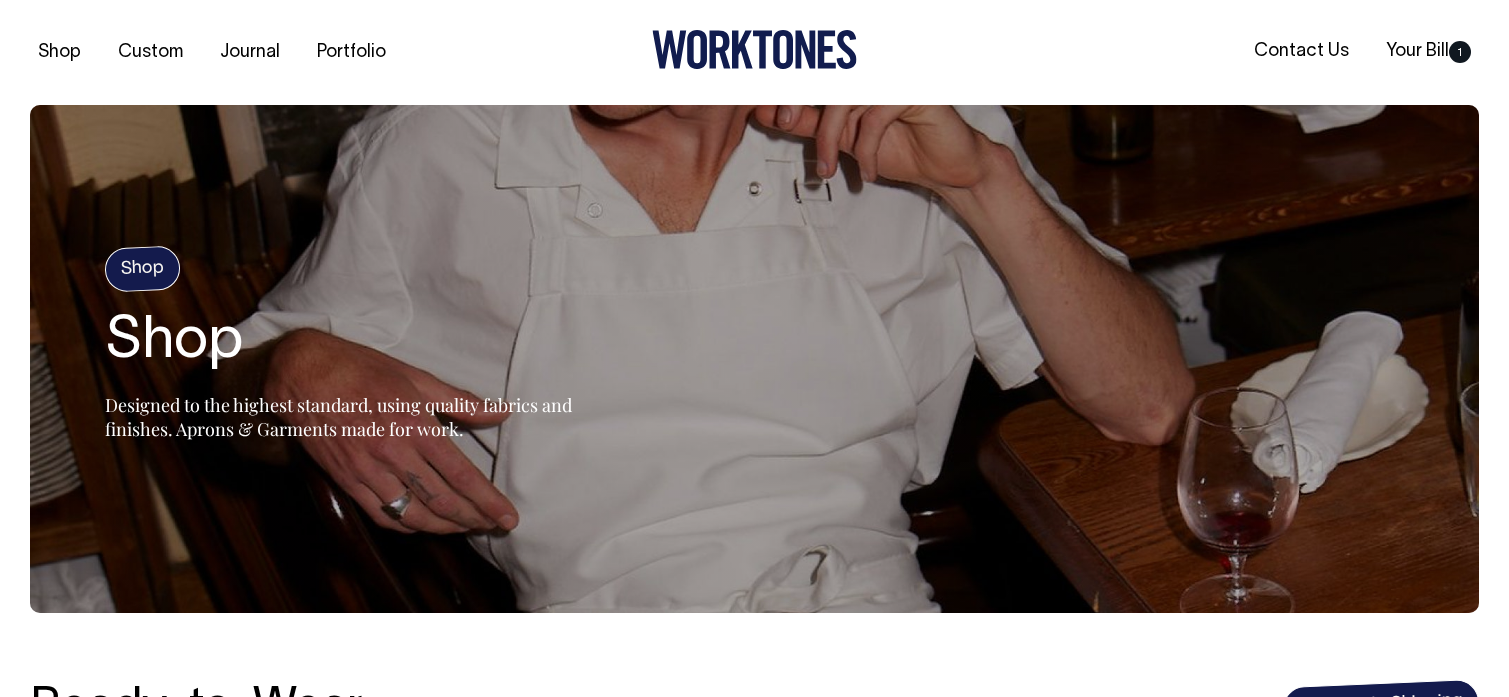 scroll, scrollTop: 0, scrollLeft: 0, axis: both 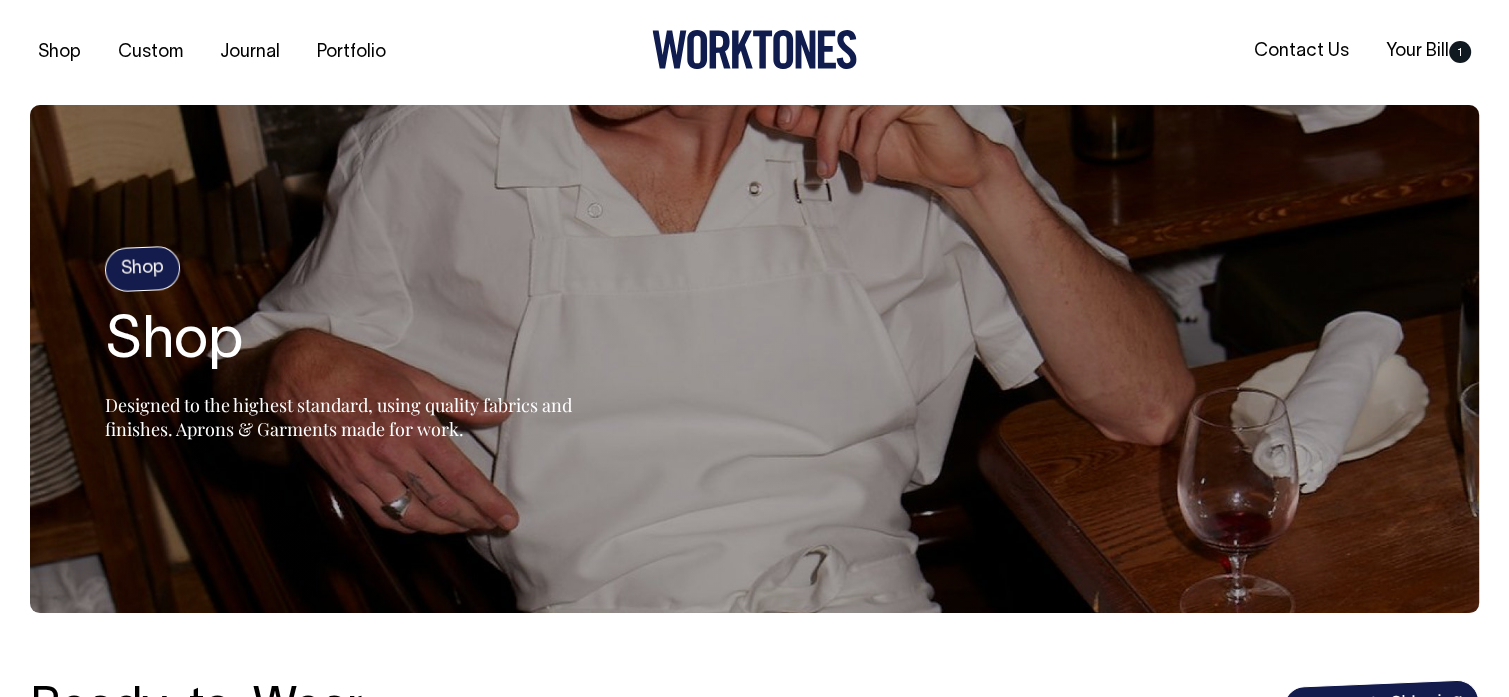 click on "Shop" at bounding box center [142, 268] 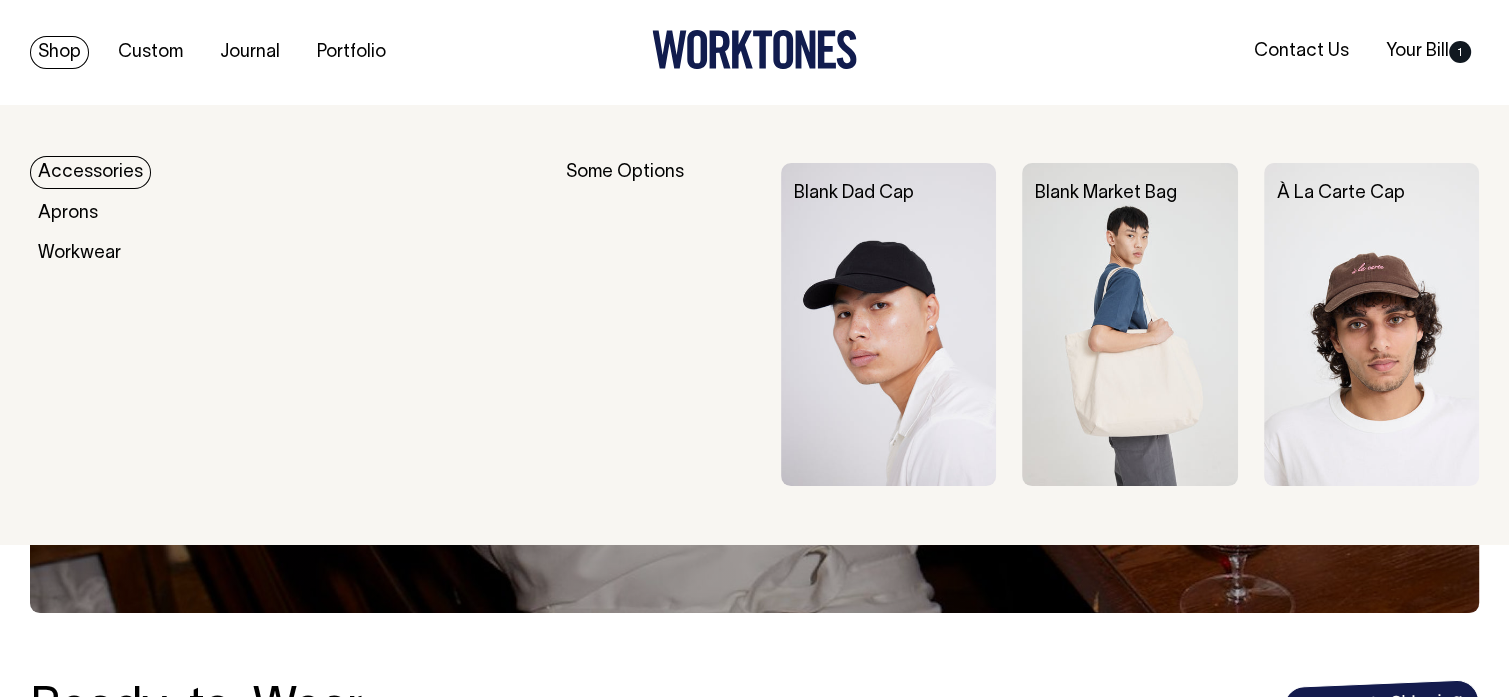 click on "Shop" at bounding box center (59, 52) 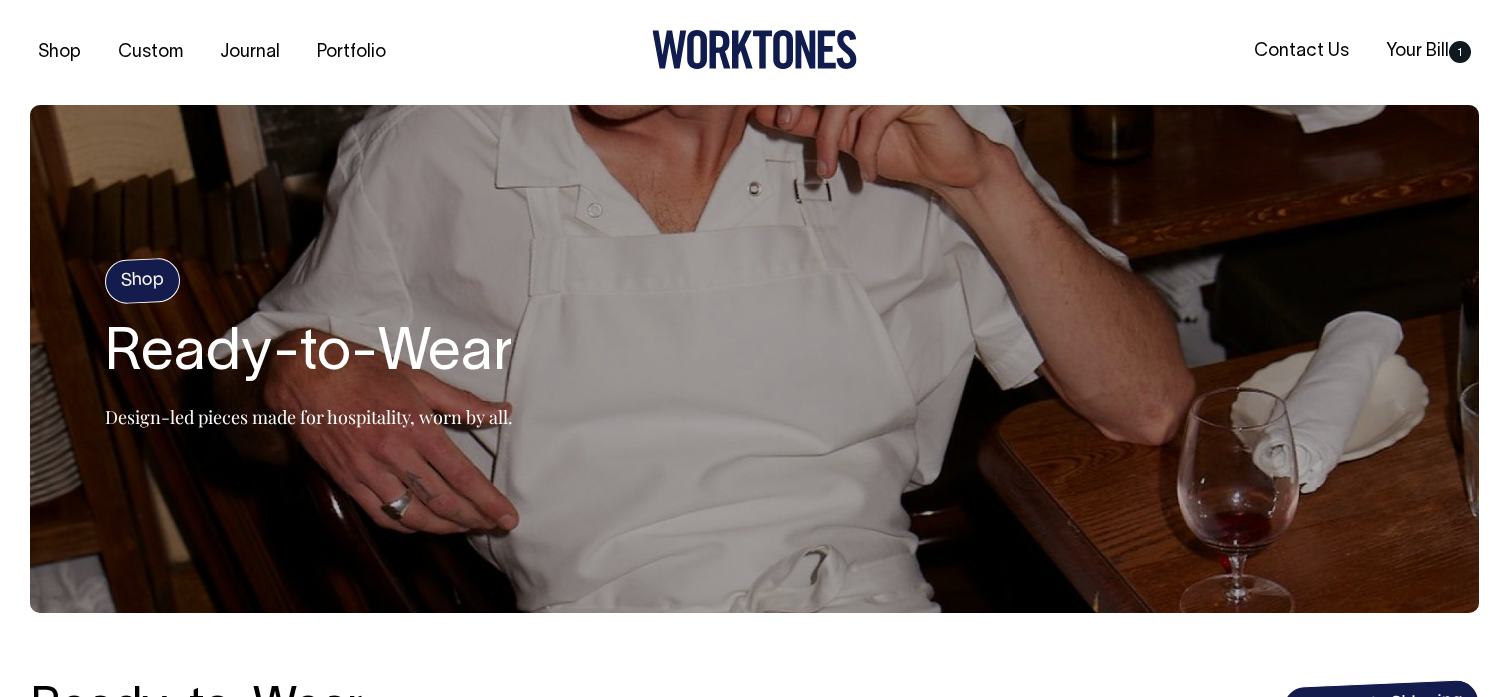 scroll, scrollTop: 0, scrollLeft: 0, axis: both 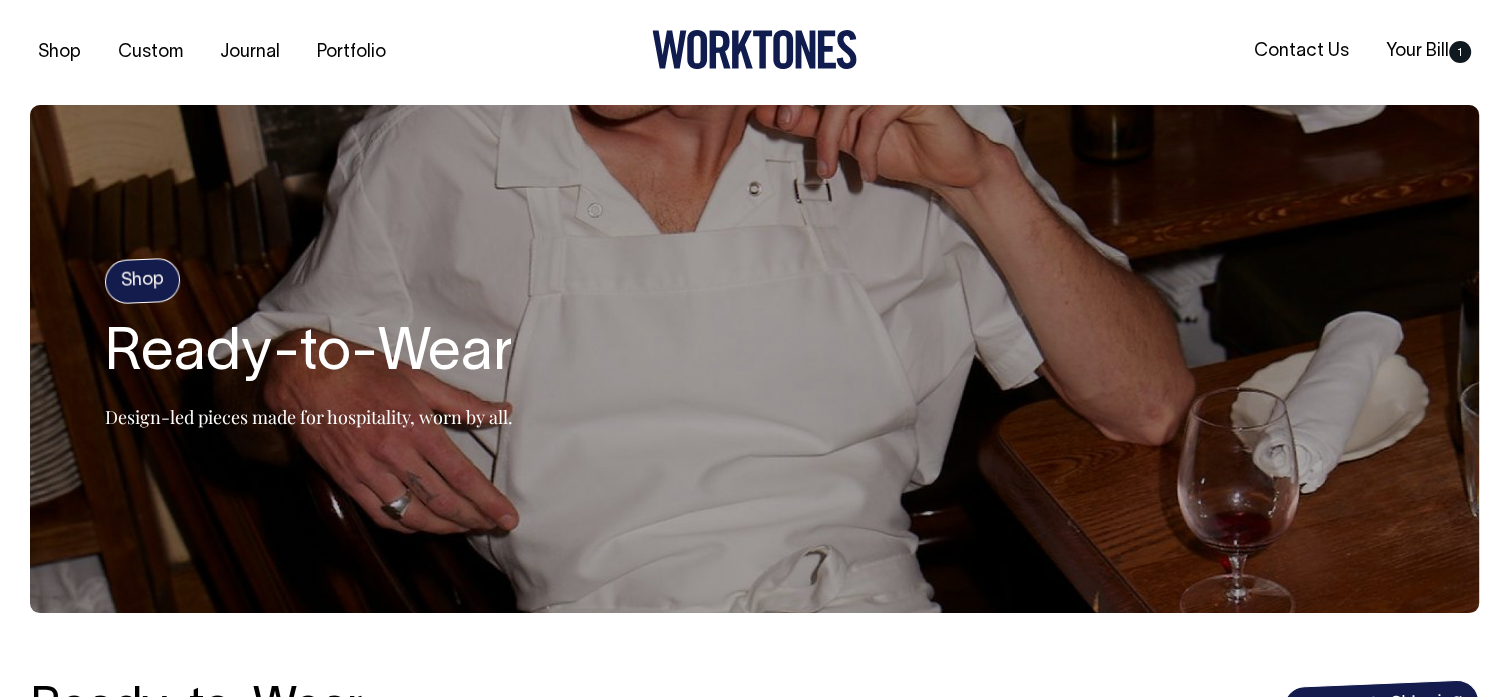 click on "Shop" at bounding box center (59, 52) 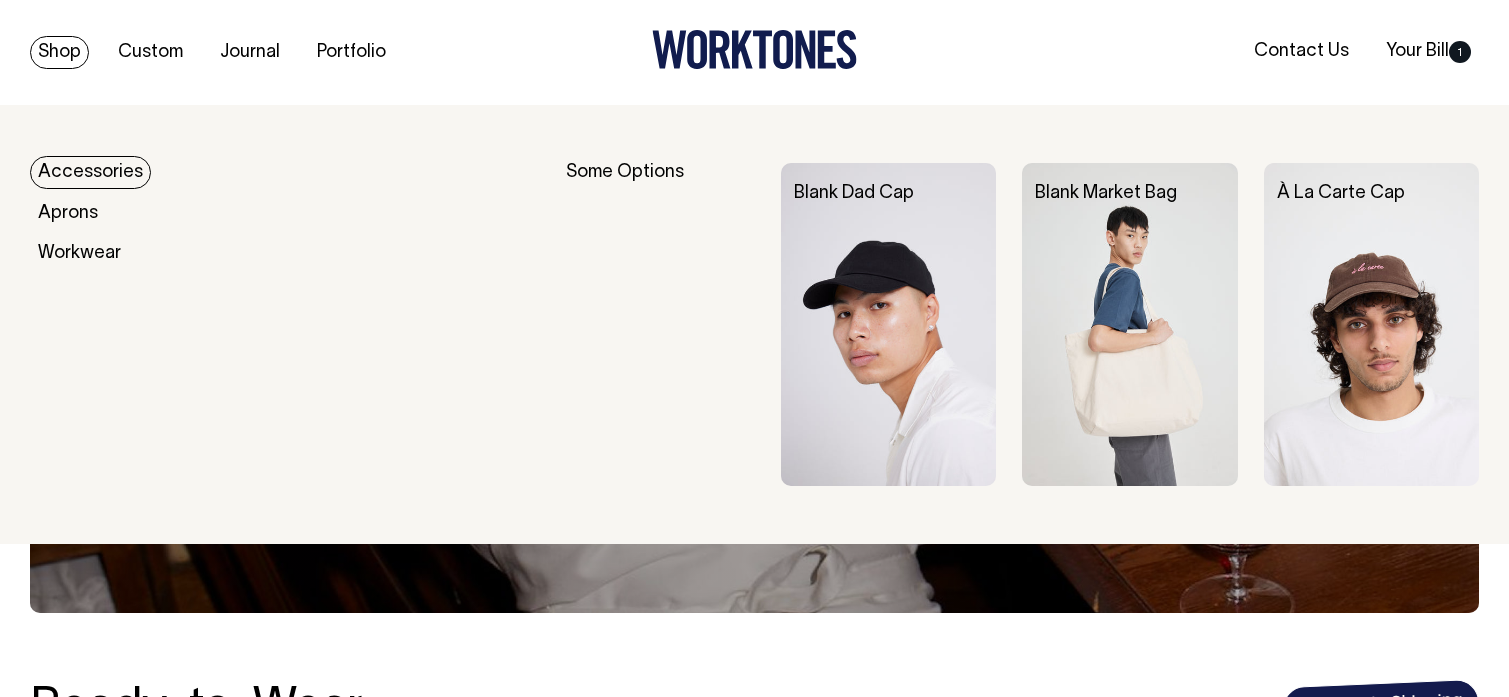 scroll, scrollTop: 0, scrollLeft: 0, axis: both 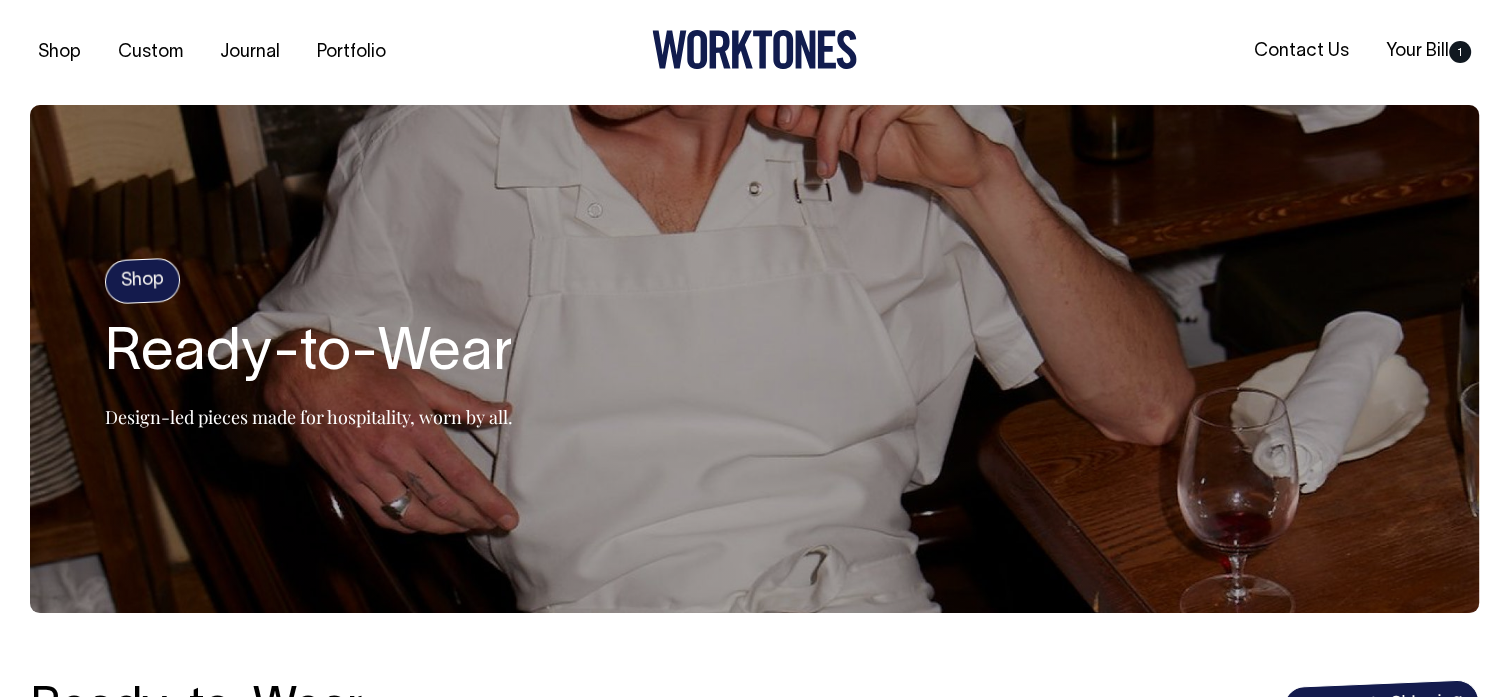 click on "Shop
Ready-to-Wear
Design-led pieces made for hospitality, worn by all." at bounding box center (309, 359) 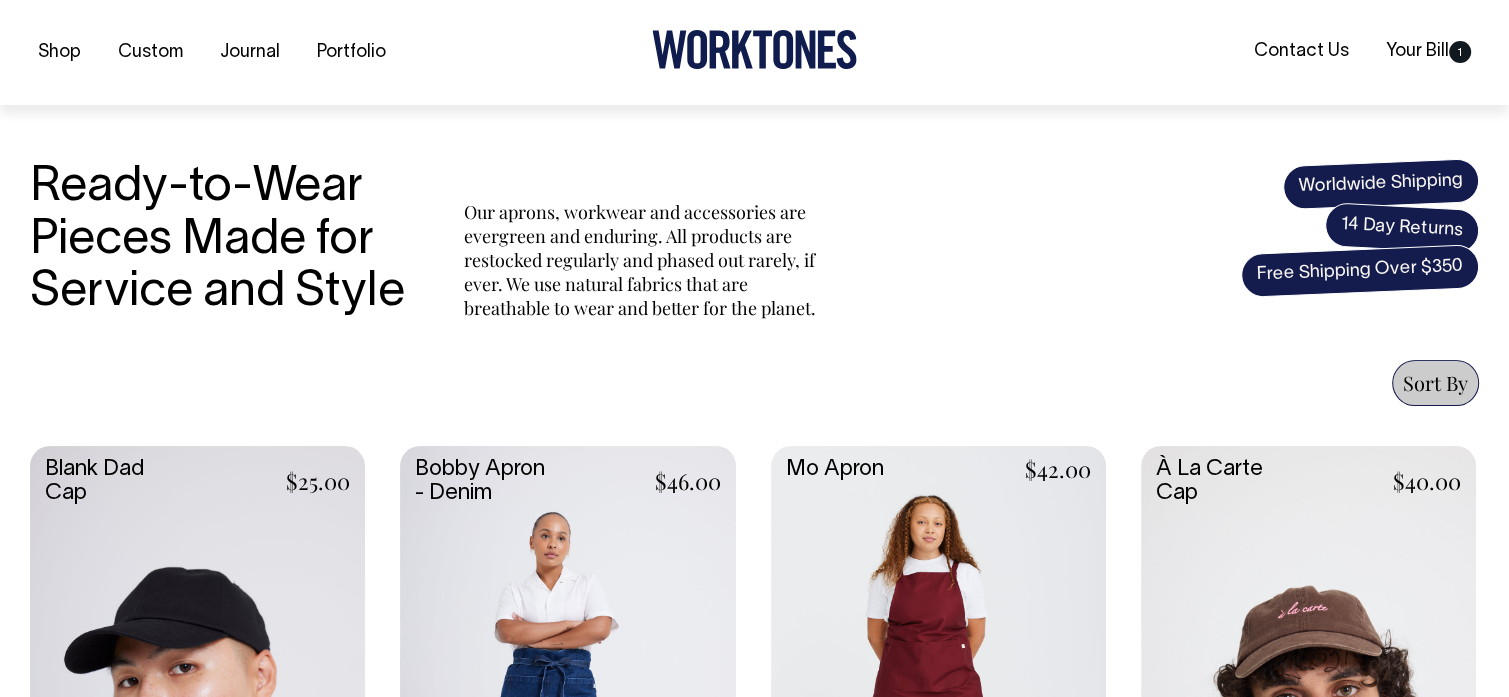 scroll, scrollTop: 522, scrollLeft: 0, axis: vertical 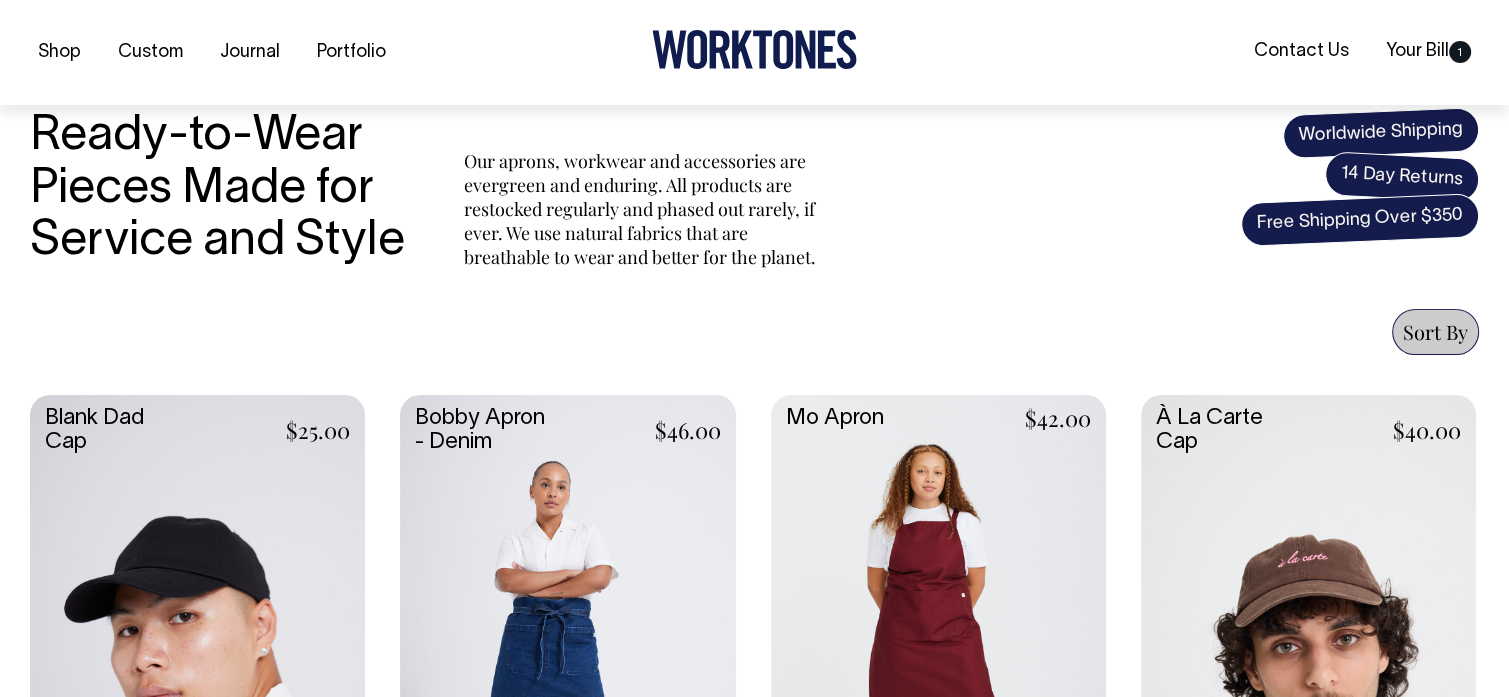 click on "Sort By
Sort By
Best selling
Alphabetically, A-Z
Alphabetically, Z-A
Price, low to high
Price, high to low
Sort By Best selling Alphabetically, A-Z Alphabetically, Z-A Price, low to high Price, high to low" at bounding box center (754, 332) 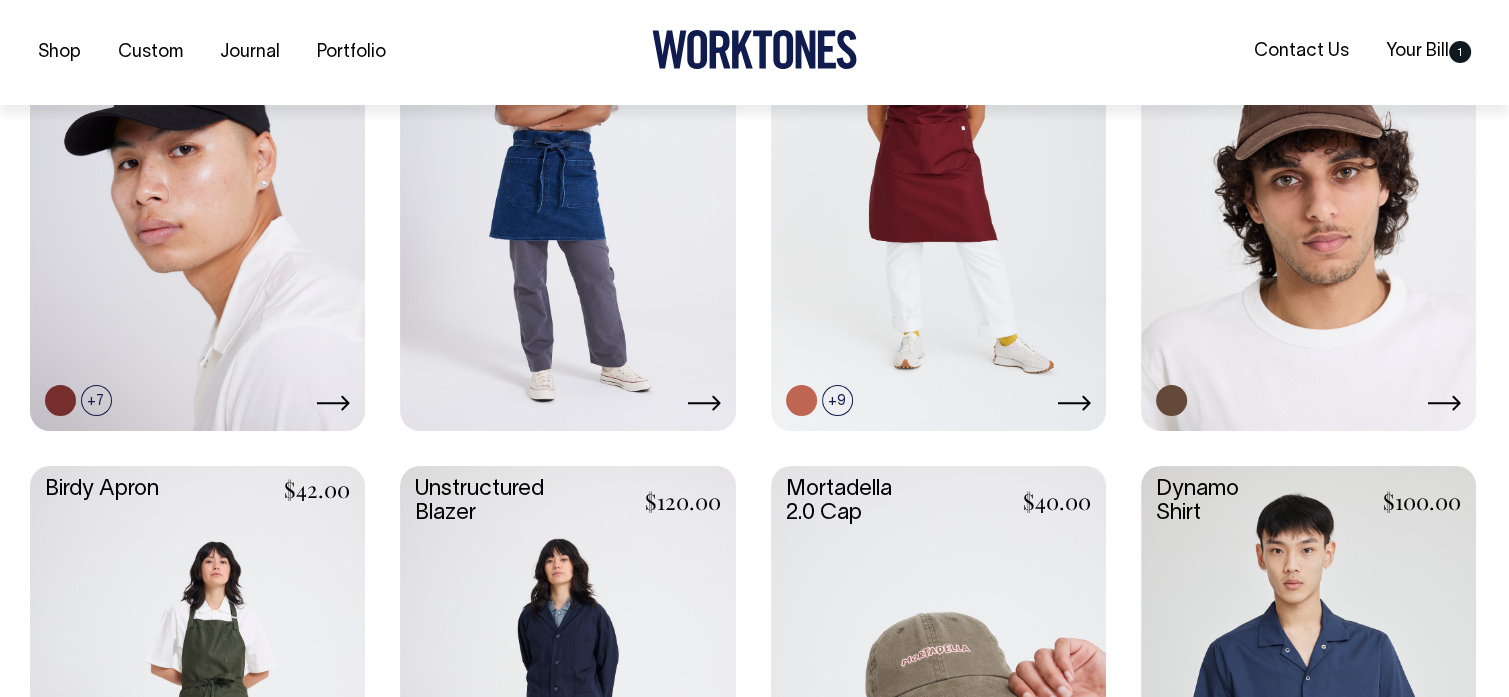 scroll, scrollTop: 1048, scrollLeft: 0, axis: vertical 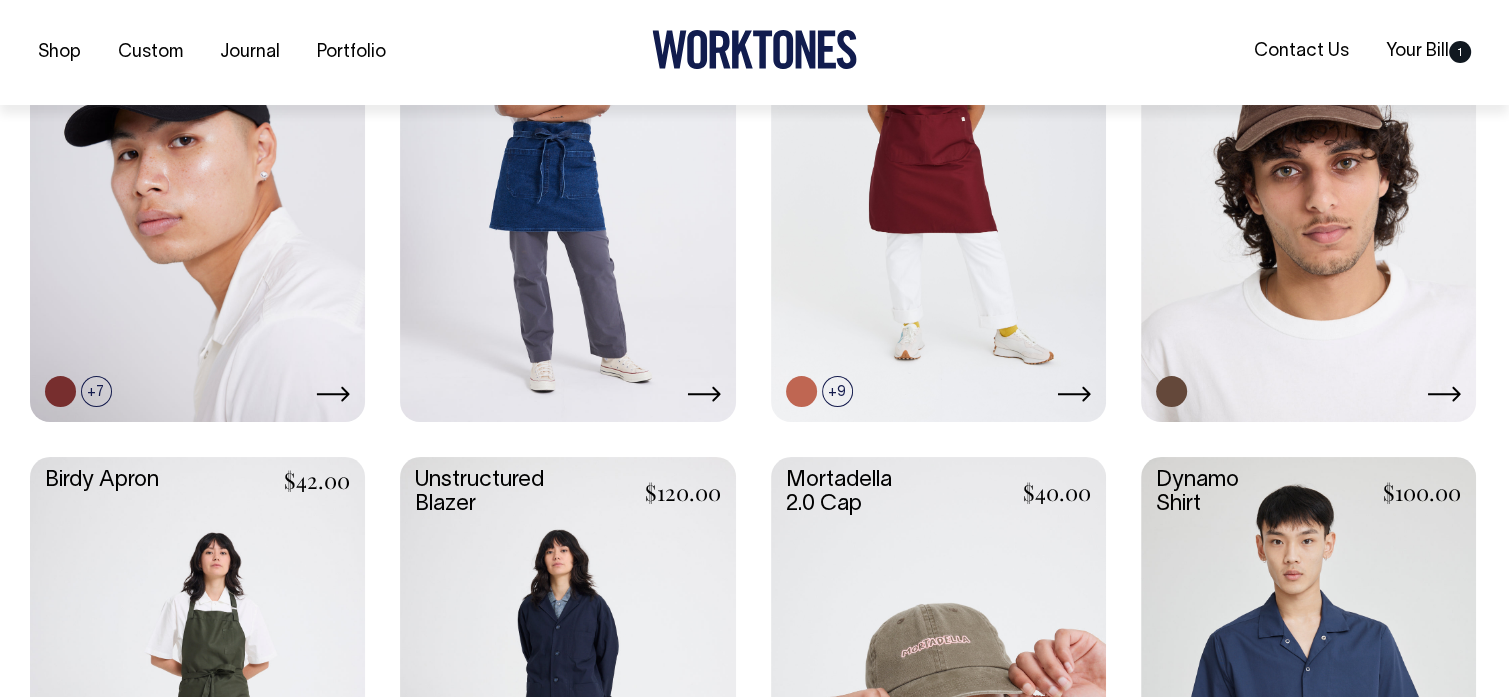 click at bounding box center [1308, 706] 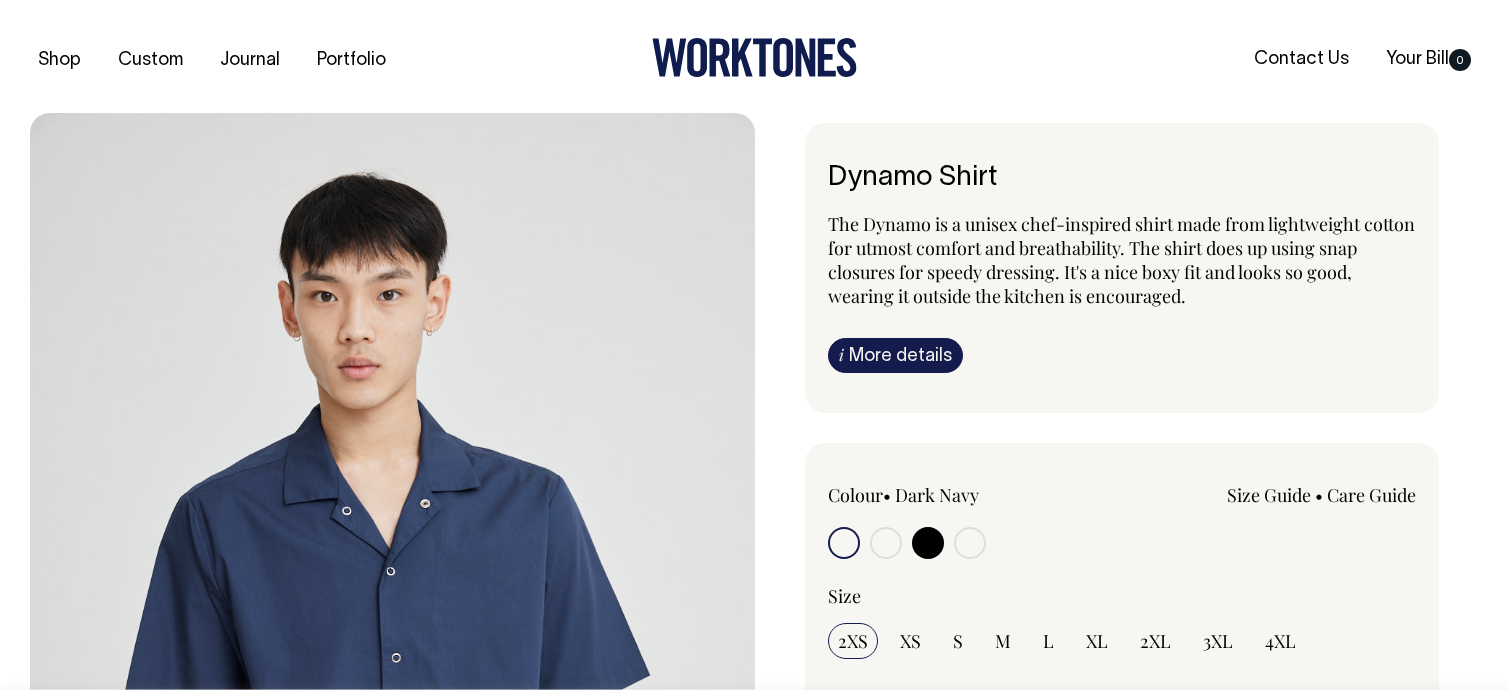 scroll, scrollTop: 0, scrollLeft: 0, axis: both 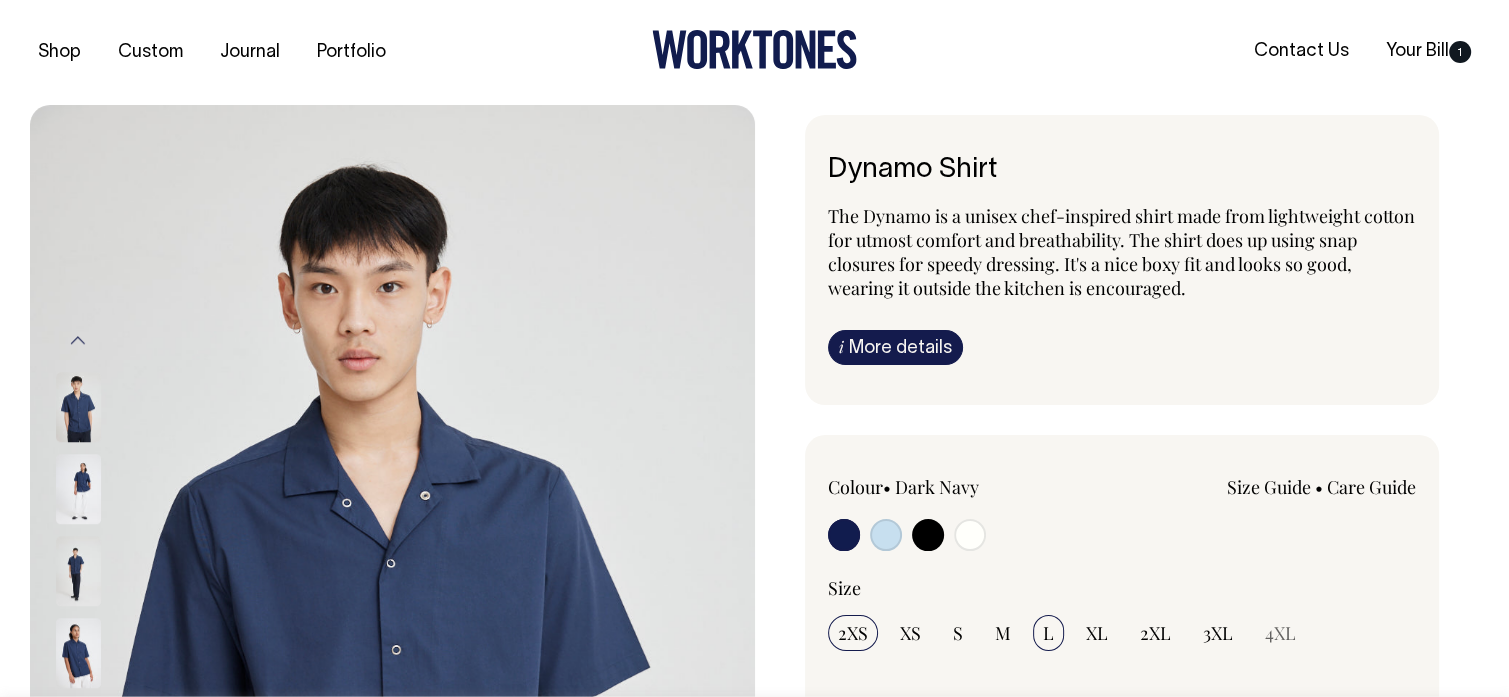 click on "L" at bounding box center (1048, 633) 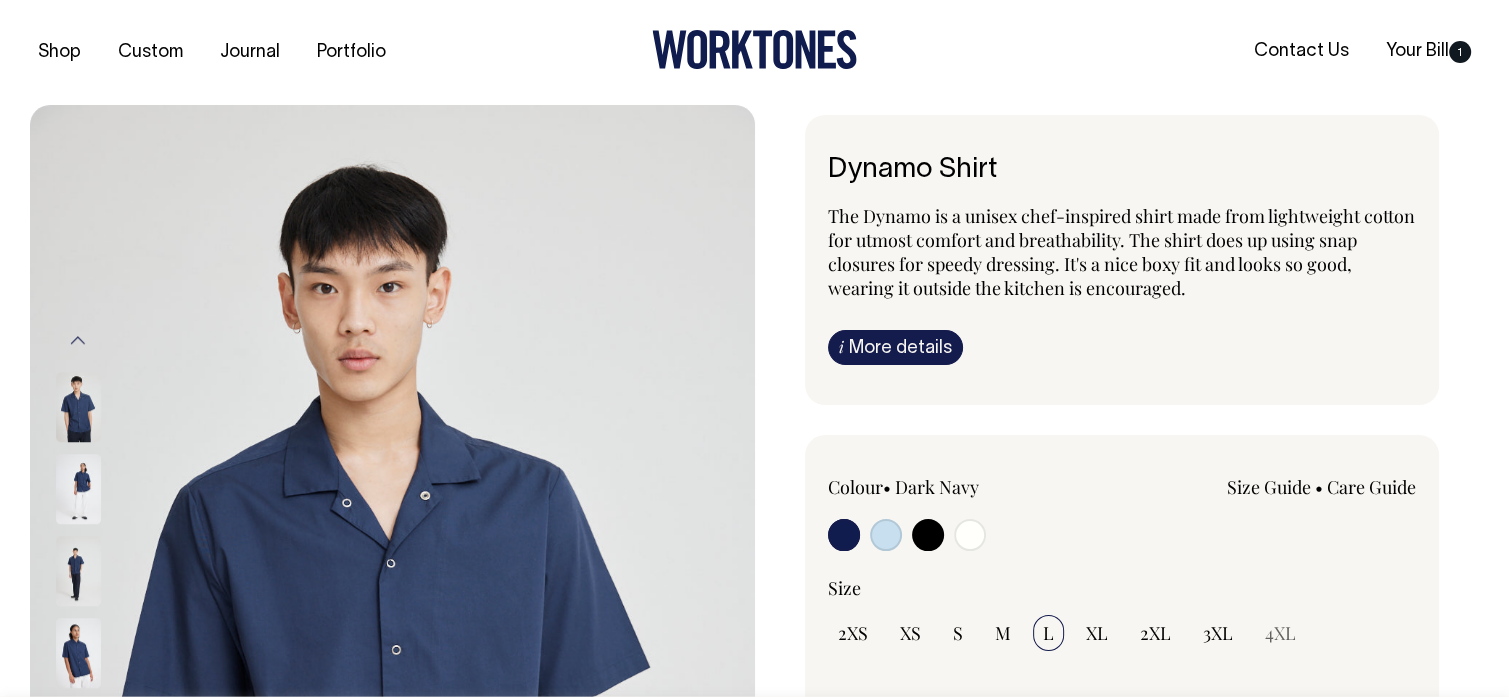 select on "L" 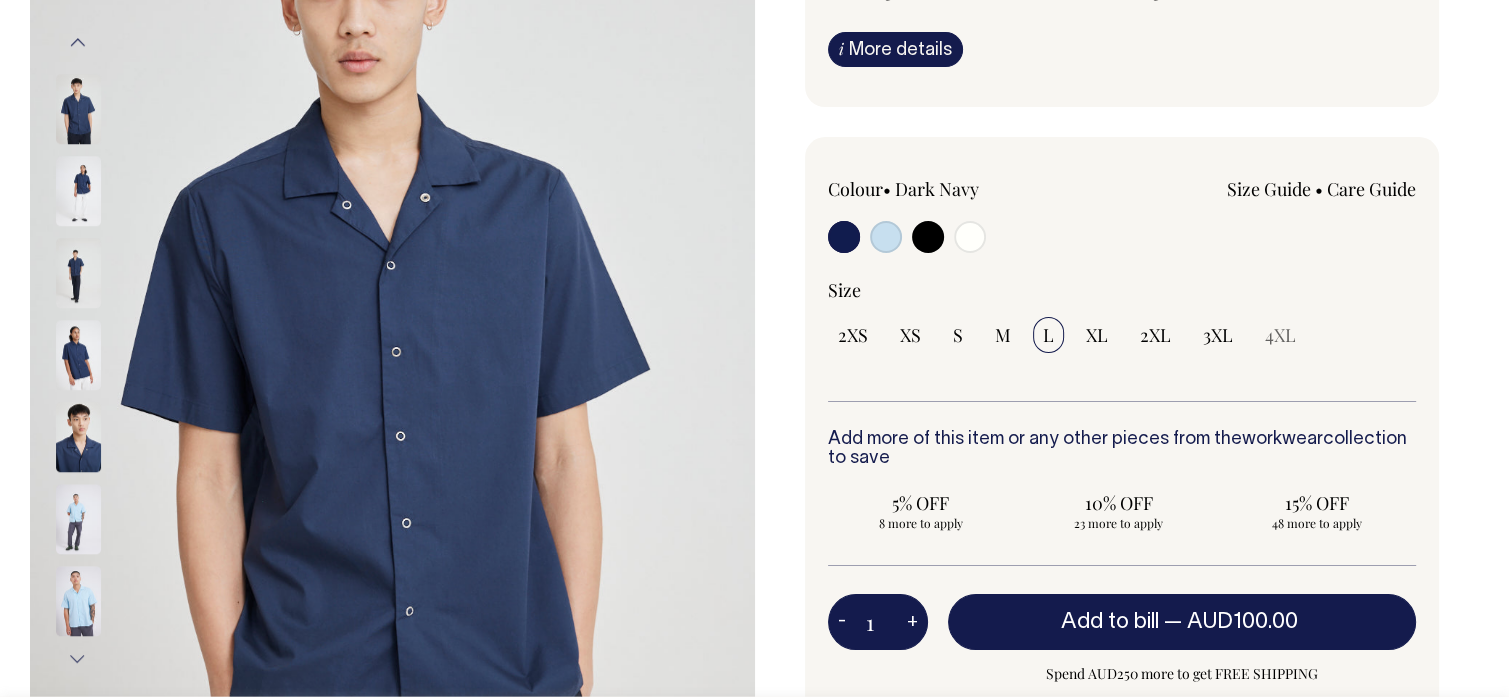 scroll, scrollTop: 300, scrollLeft: 0, axis: vertical 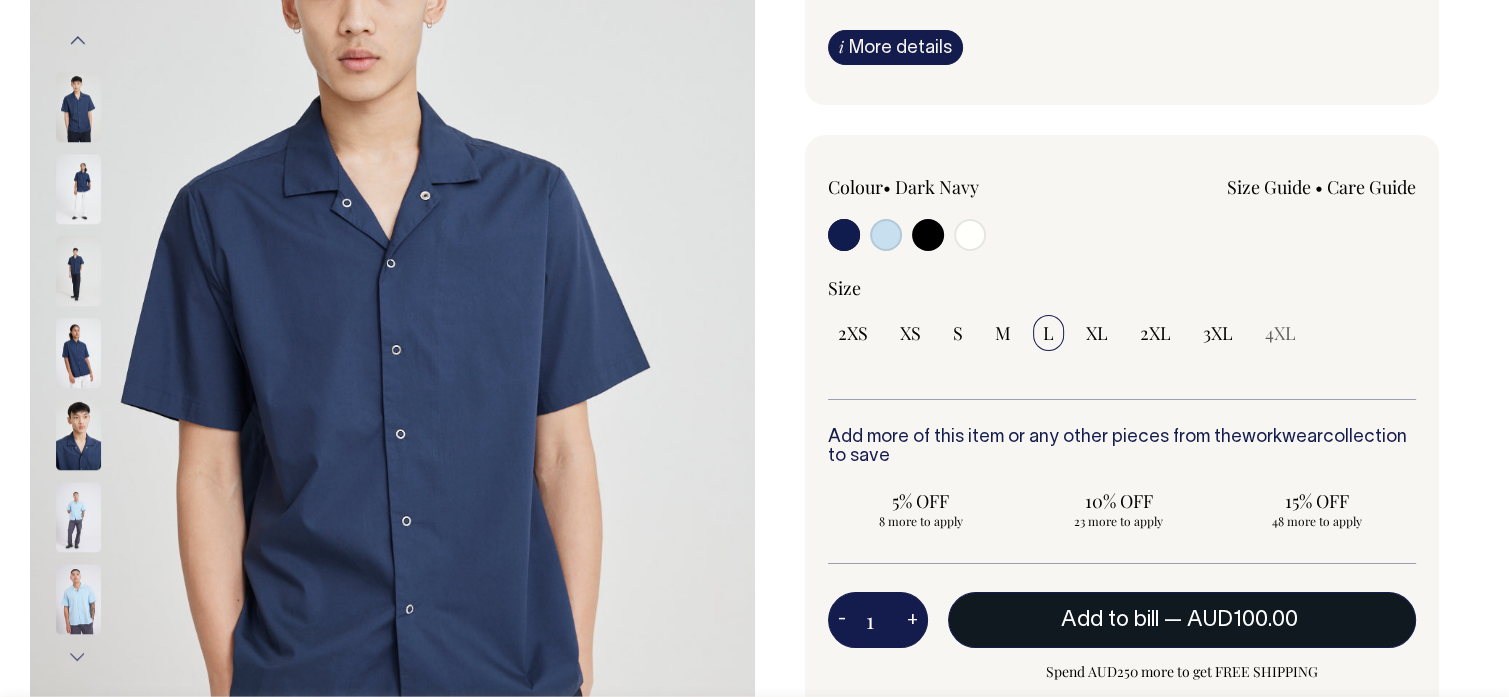 click on "—  AUD100.00" at bounding box center [1233, 620] 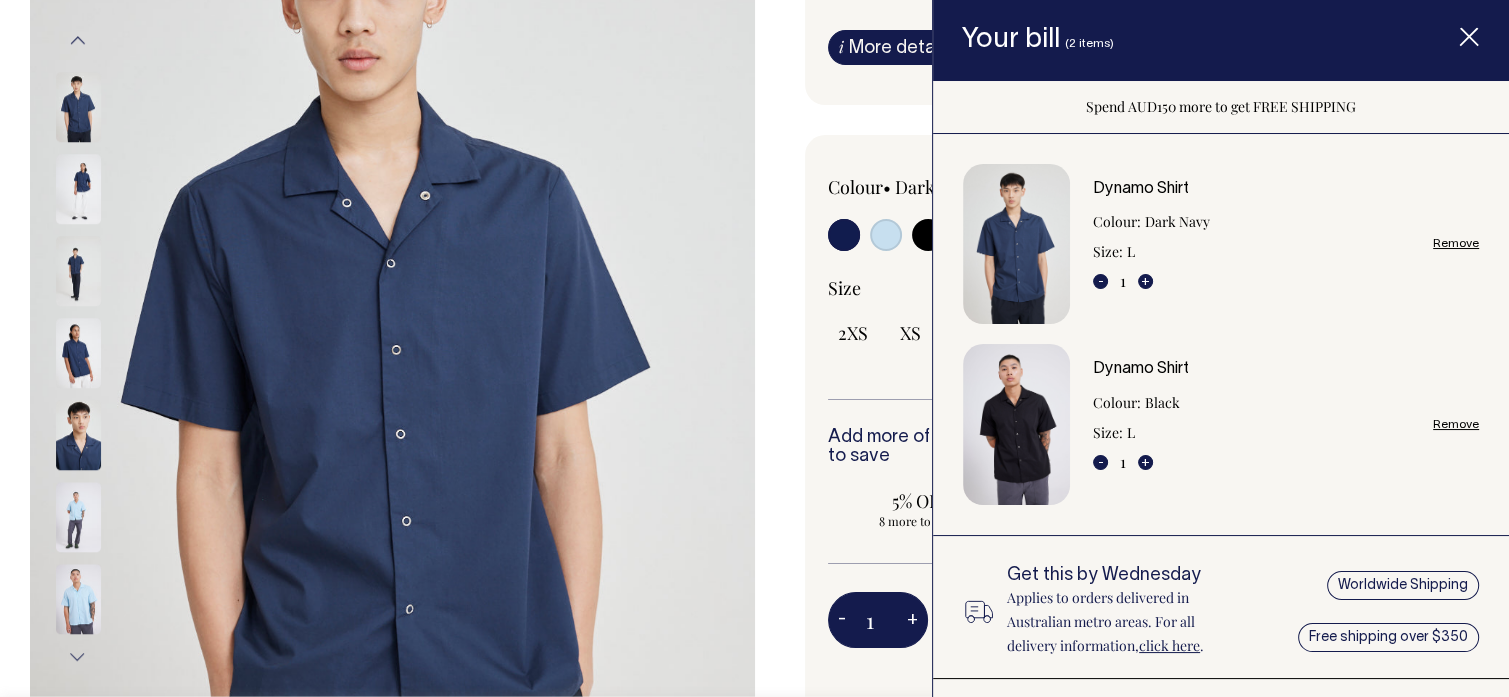 click on "Remove" at bounding box center [1456, 424] 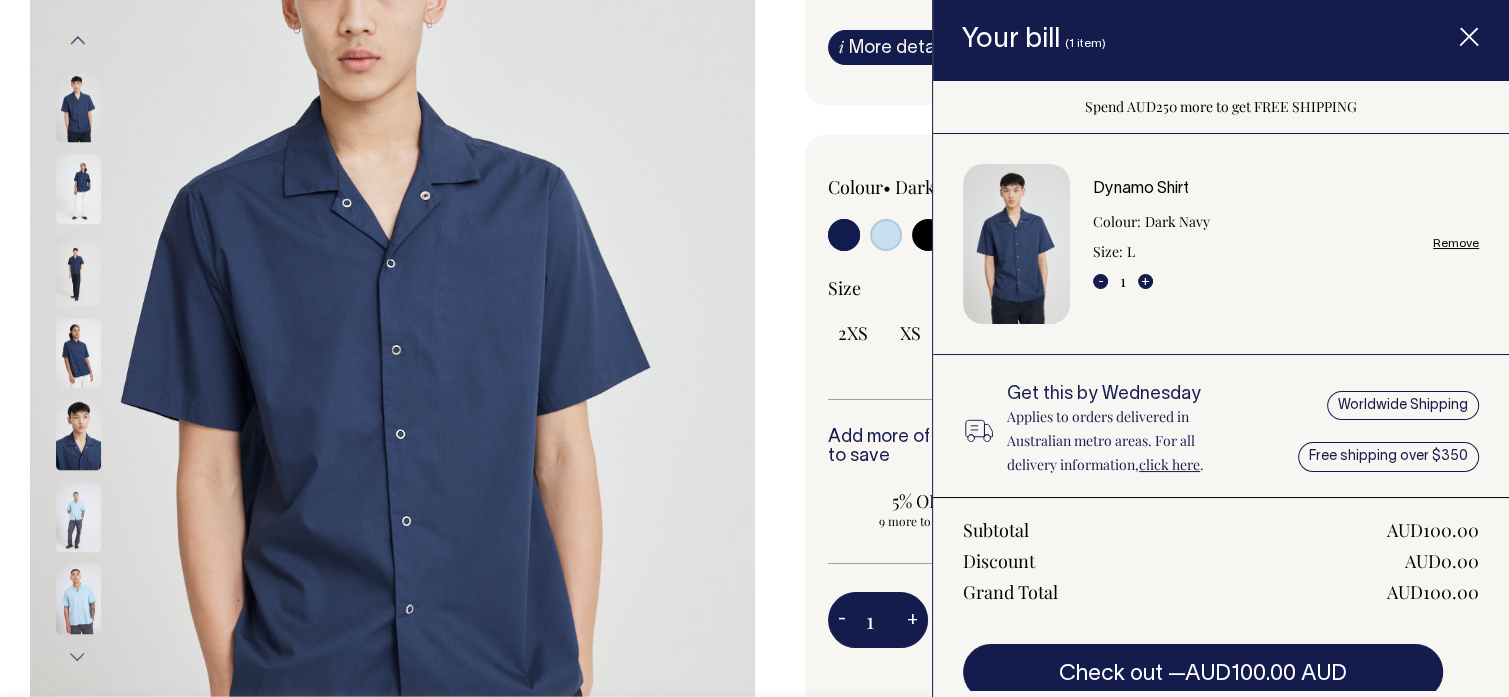 click on "Dynamo Shirt
The Dynamo is a unisex chef-inspired shirt made from lightweight cotton for utmost comfort and breathability. The shirt does up using snap closures for speedy dressing. It's a nice boxy fit and looks so good, wearing it outside the kitchen is encouraged.
i More details
Material   •   S" at bounding box center (1117, 425) 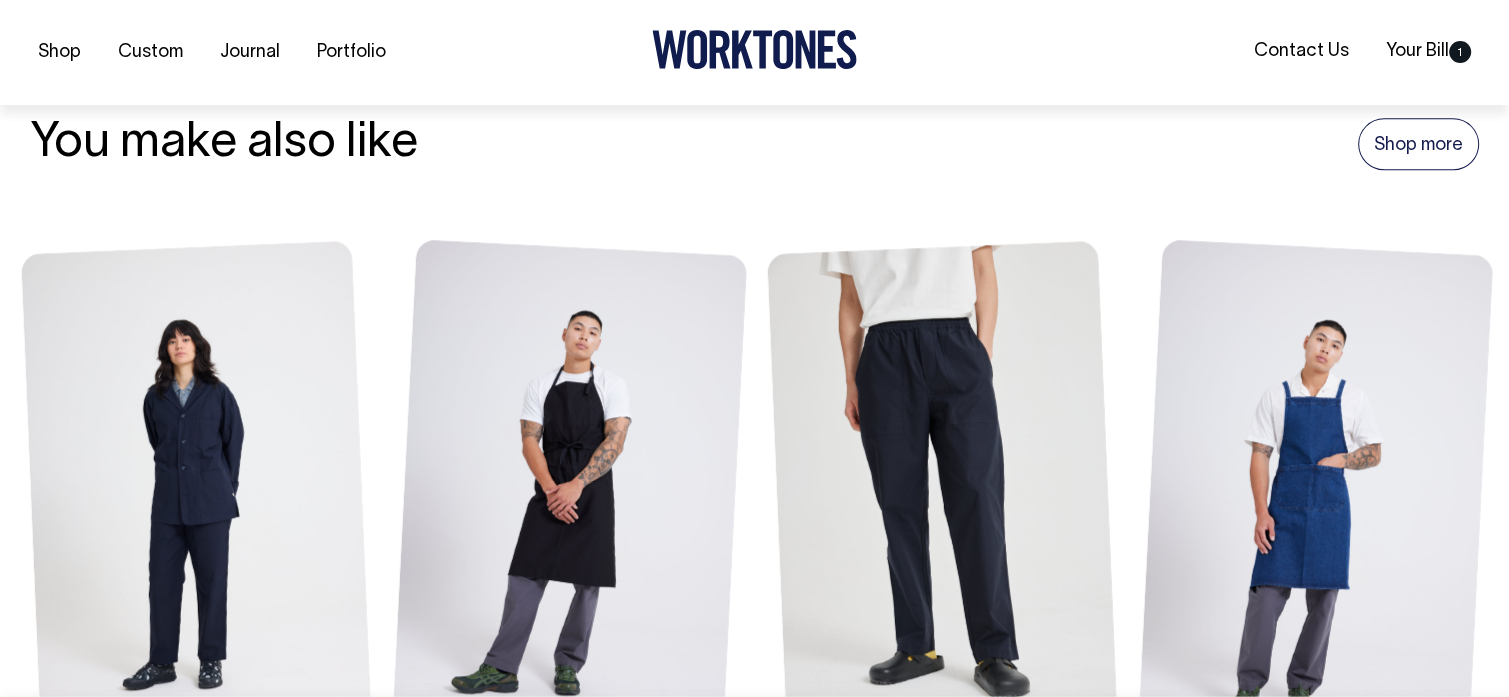 scroll, scrollTop: 2146, scrollLeft: 0, axis: vertical 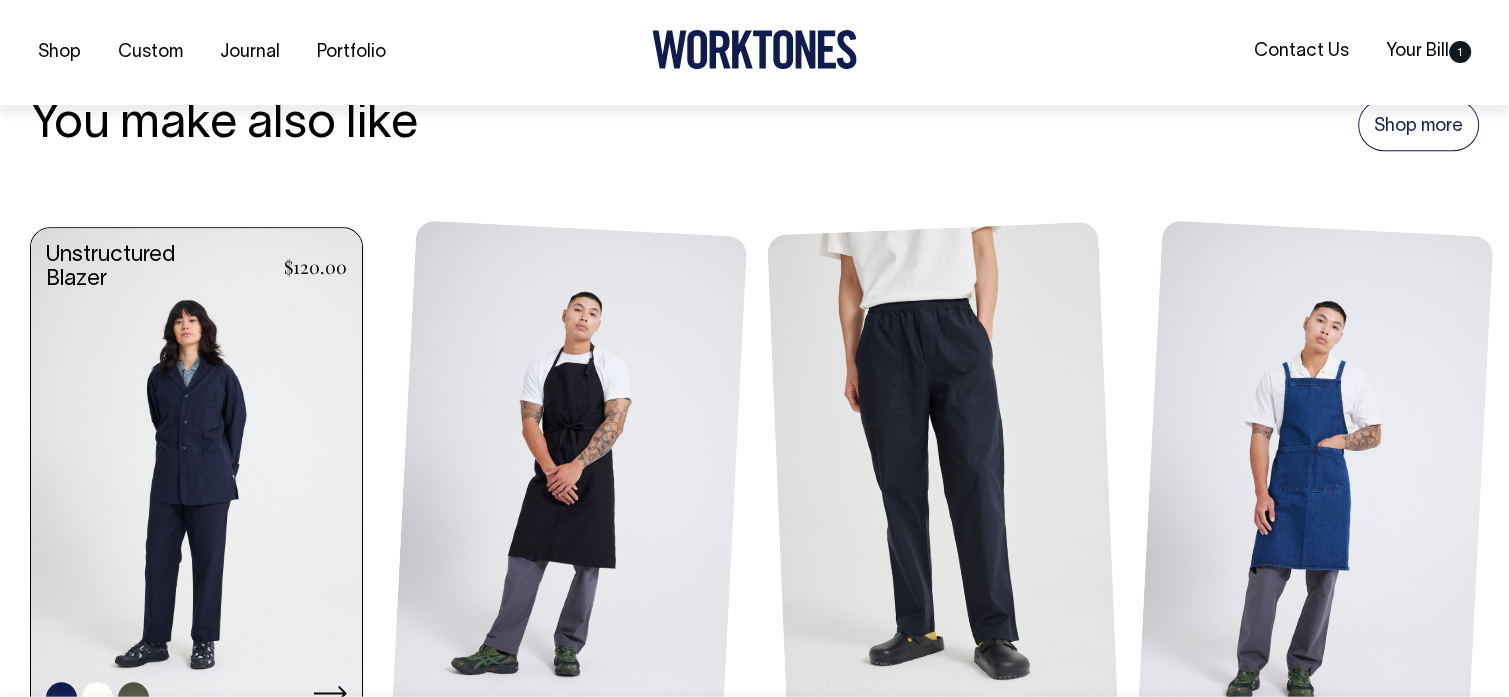 click at bounding box center (196, 478) 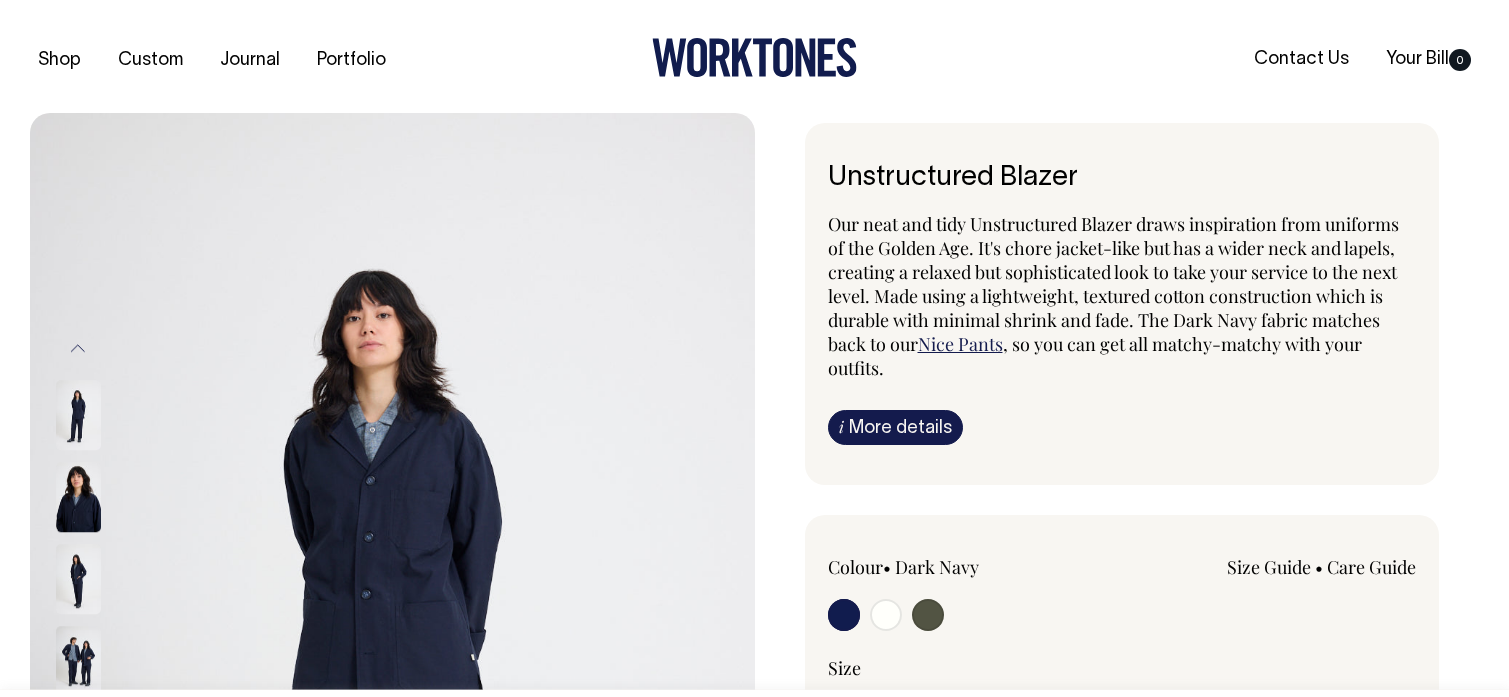 scroll, scrollTop: 0, scrollLeft: 0, axis: both 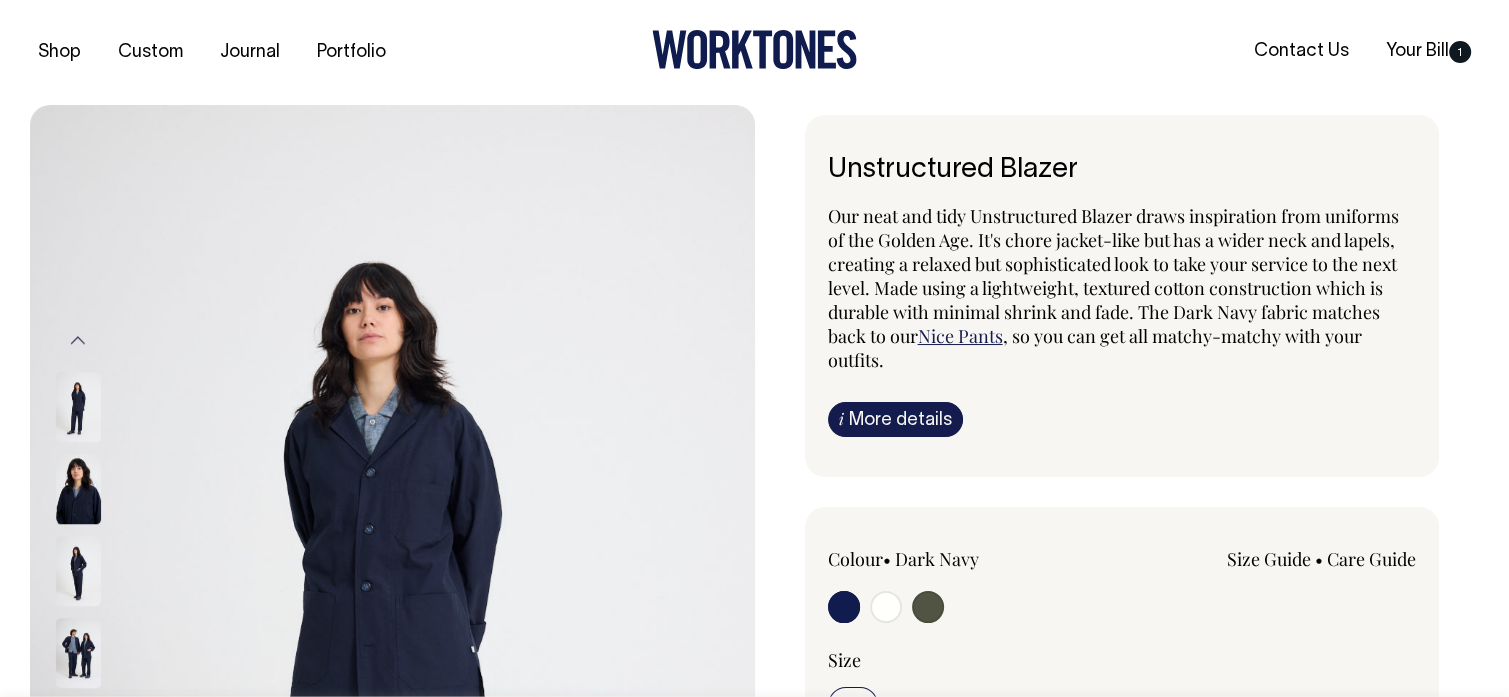 click at bounding box center (928, 607) 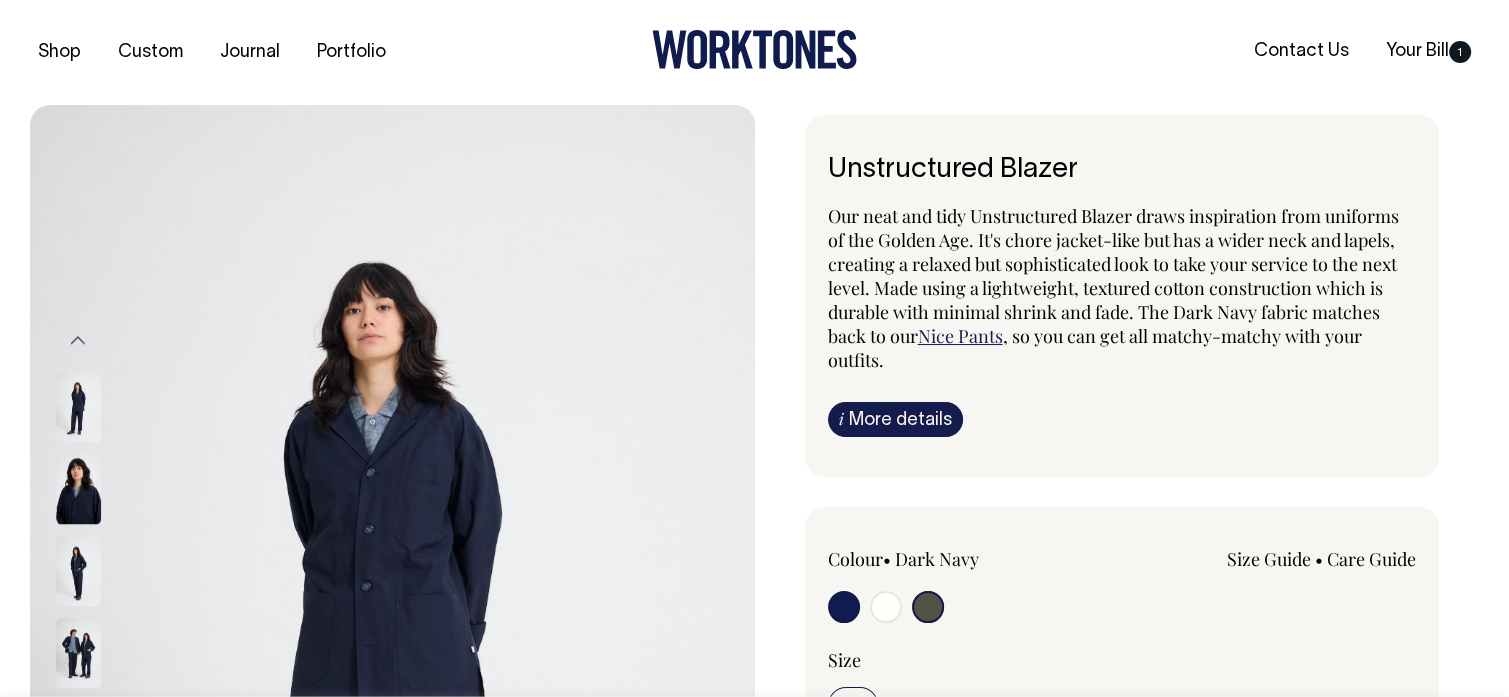 radio on "false" 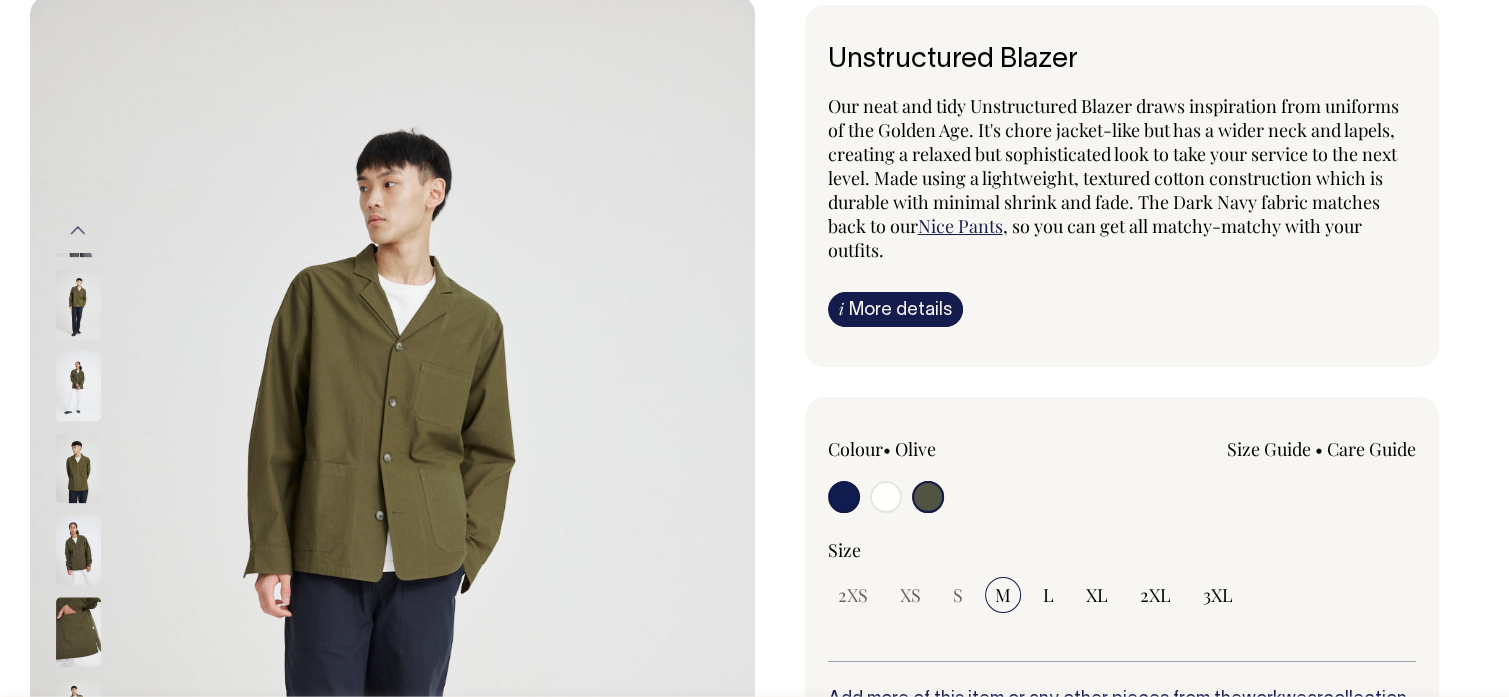 scroll, scrollTop: 112, scrollLeft: 0, axis: vertical 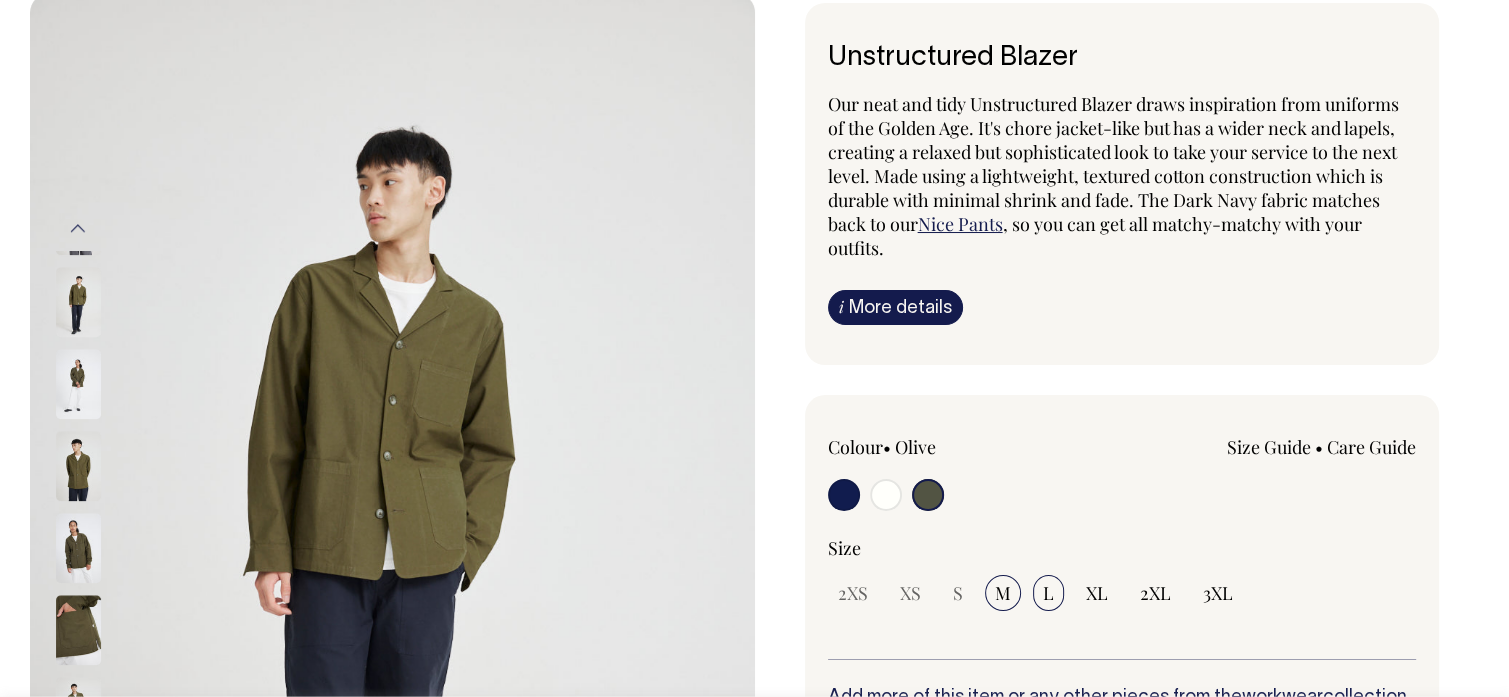 click on "L" at bounding box center (1048, 593) 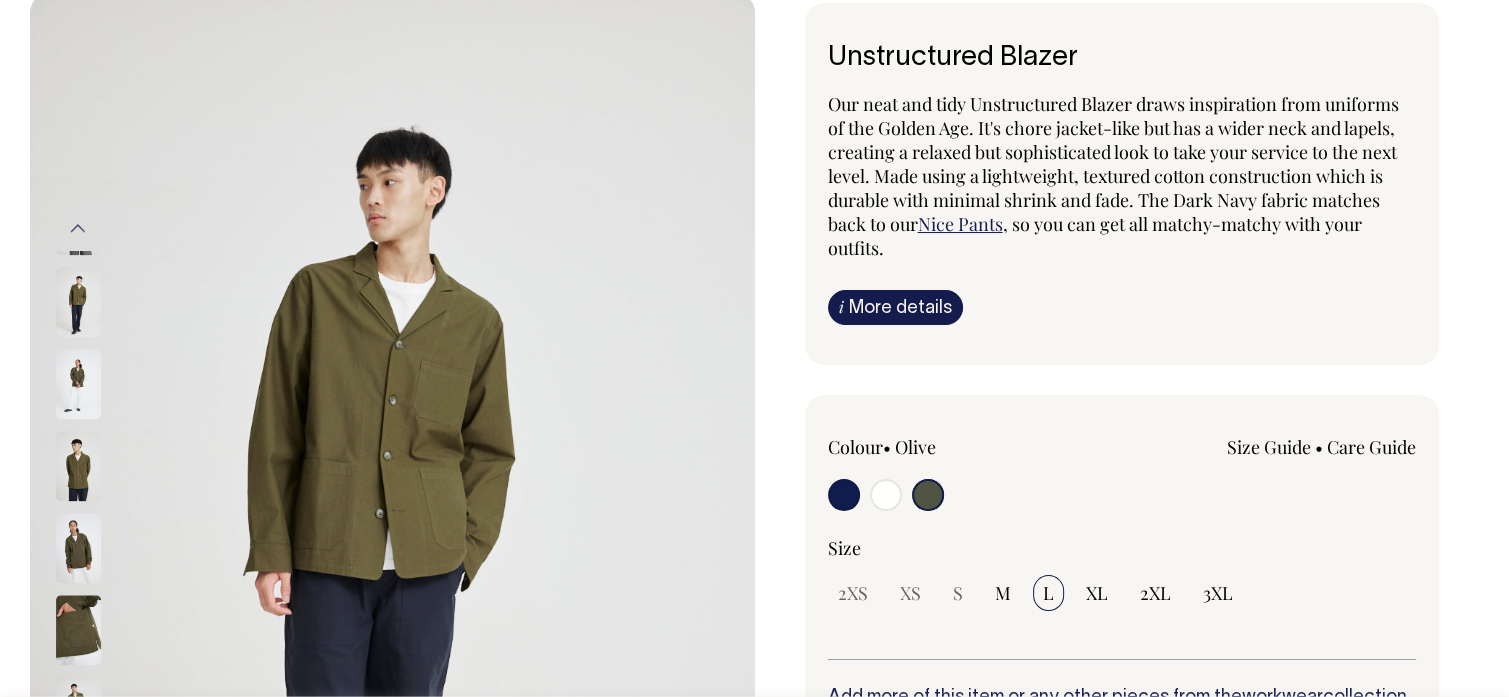 select on "L" 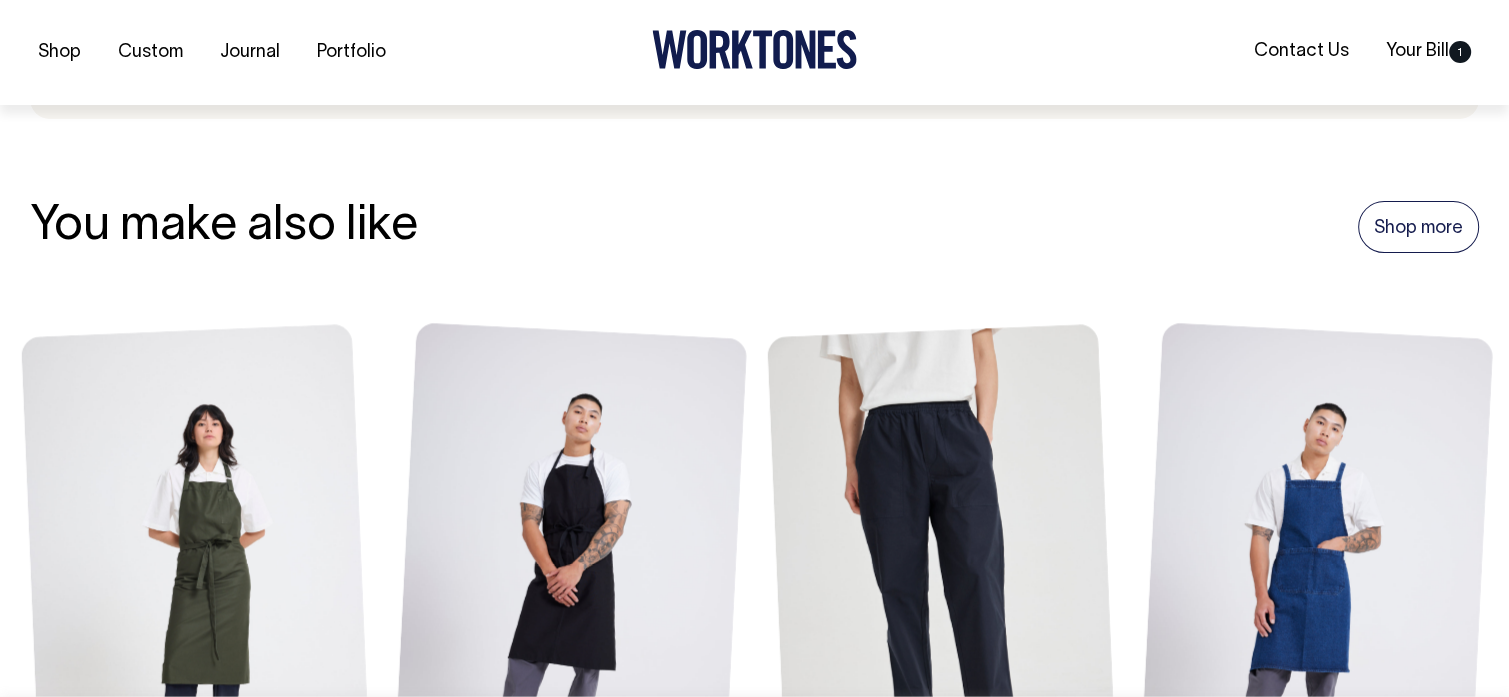 scroll, scrollTop: 2127, scrollLeft: 0, axis: vertical 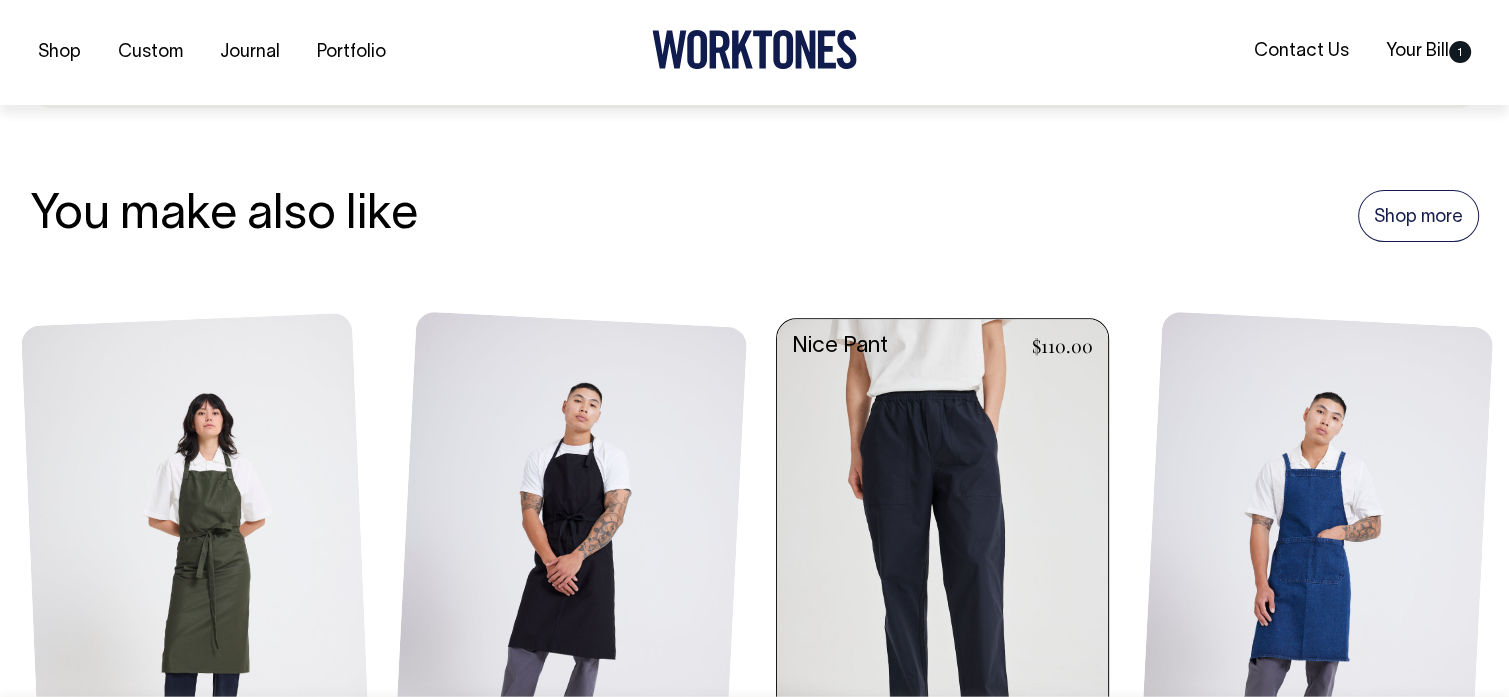 click at bounding box center [942, 569] 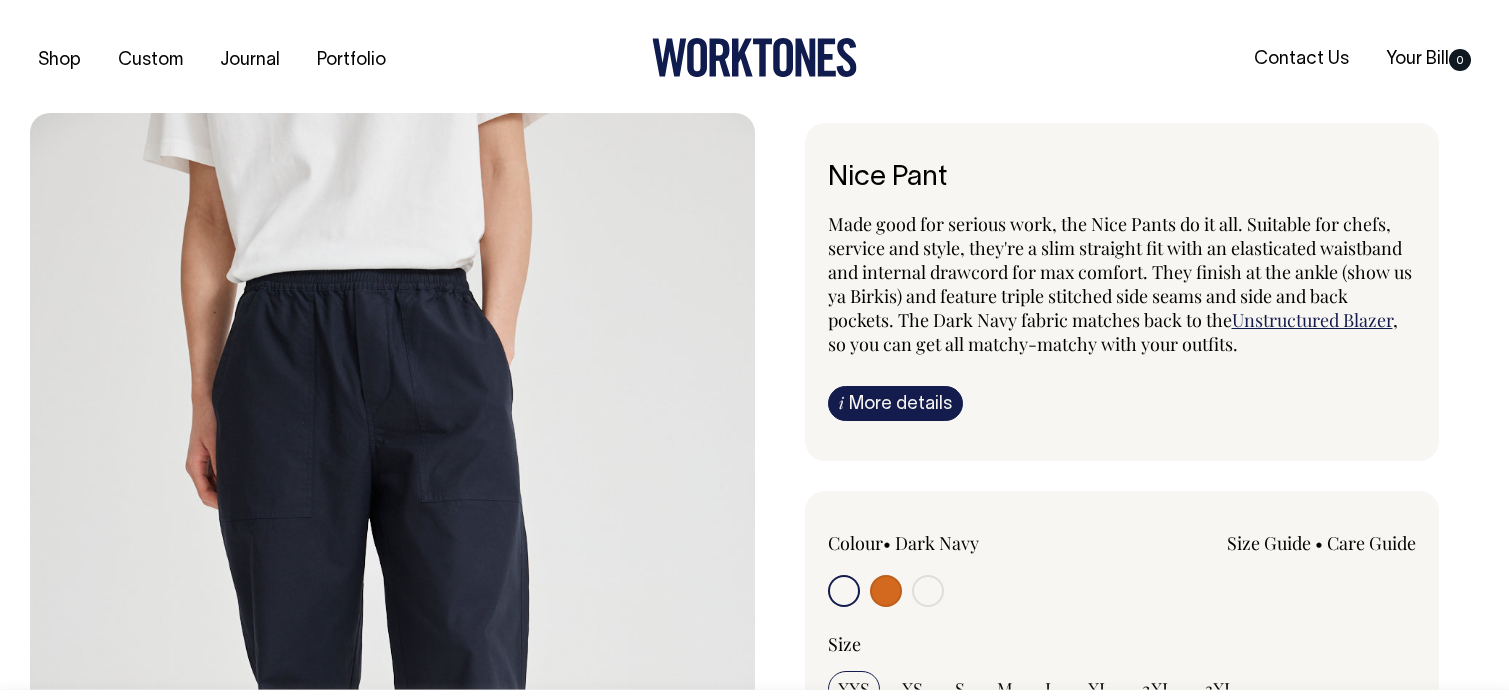 scroll, scrollTop: 0, scrollLeft: 0, axis: both 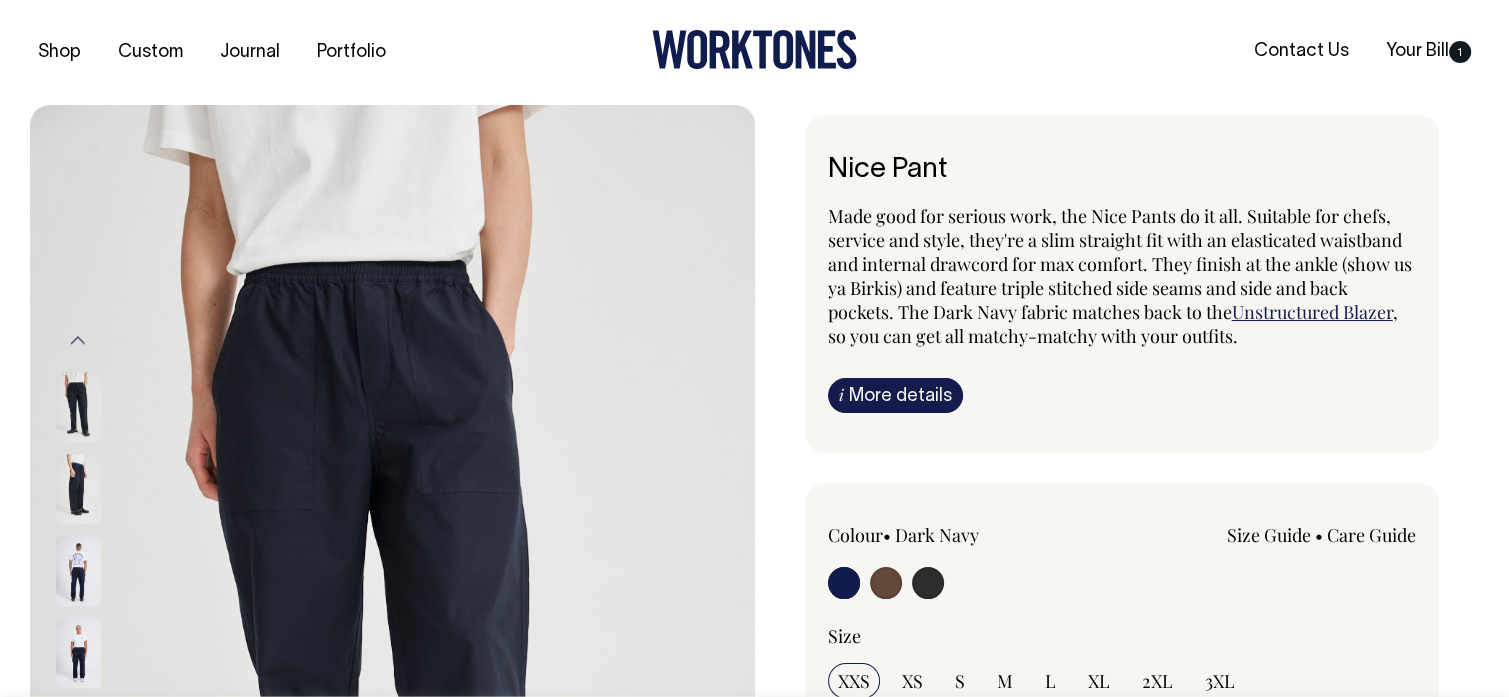 click at bounding box center [928, 583] 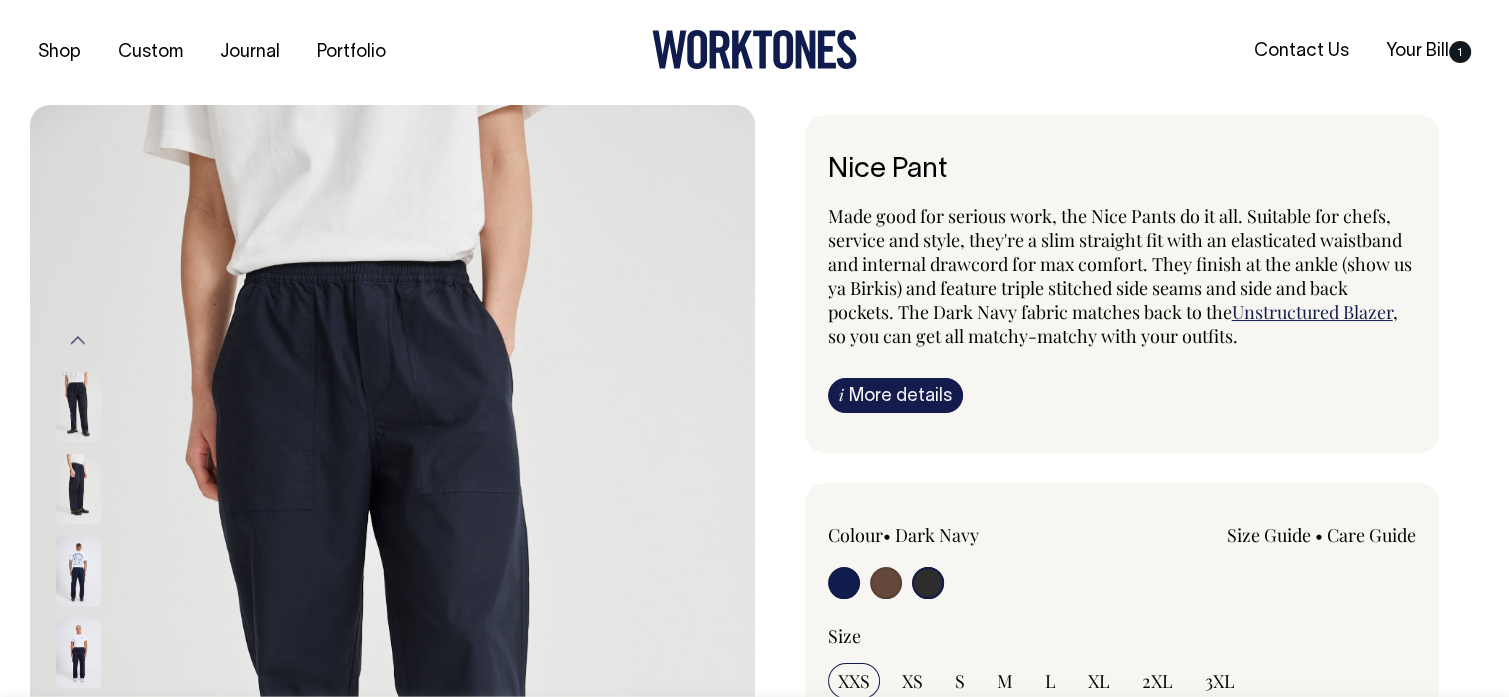 radio on "true" 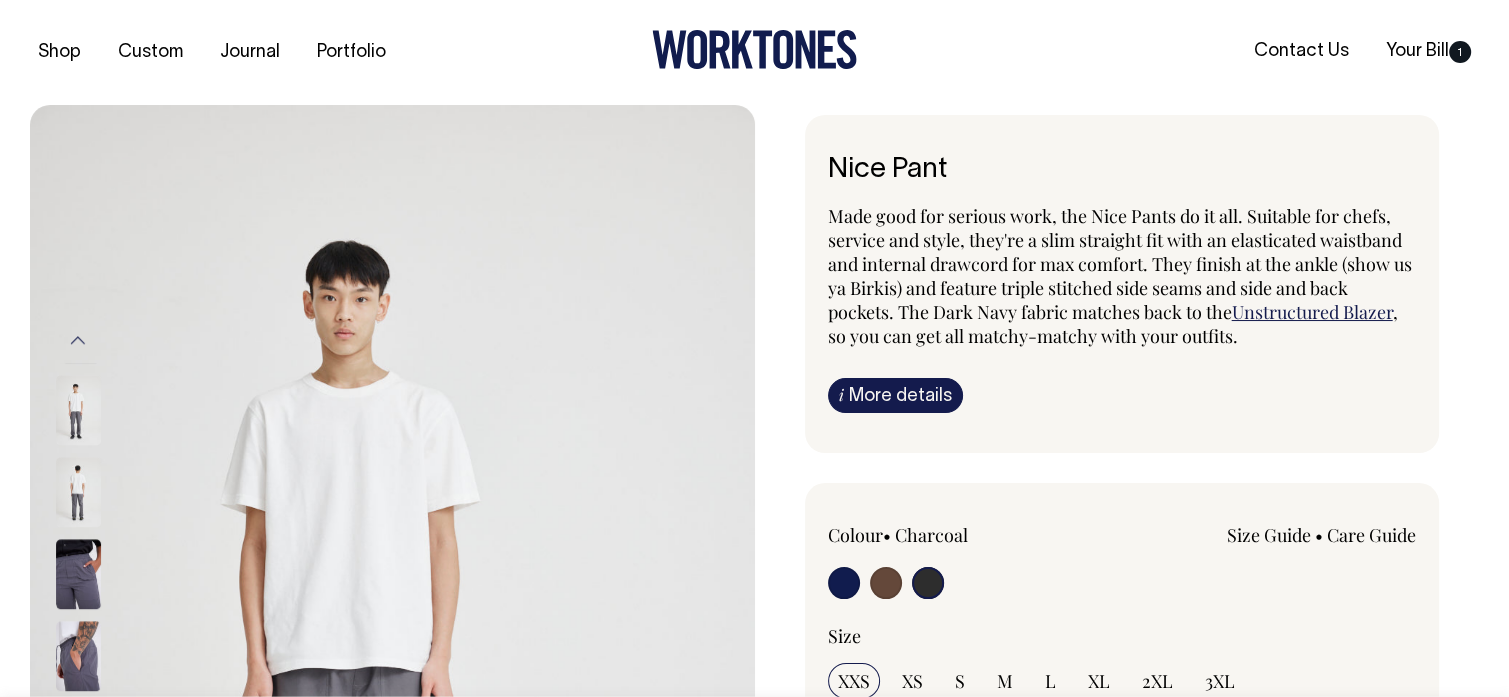 click at bounding box center [886, 583] 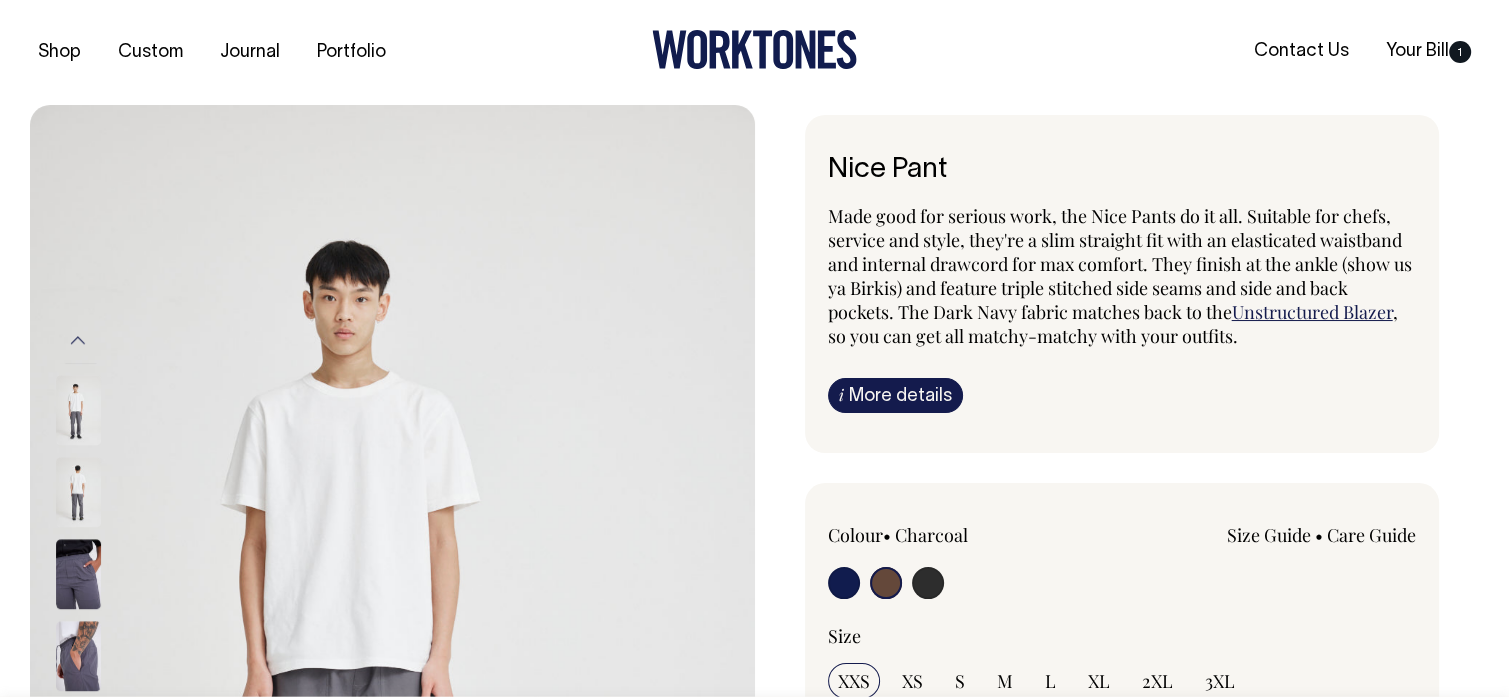 radio on "false" 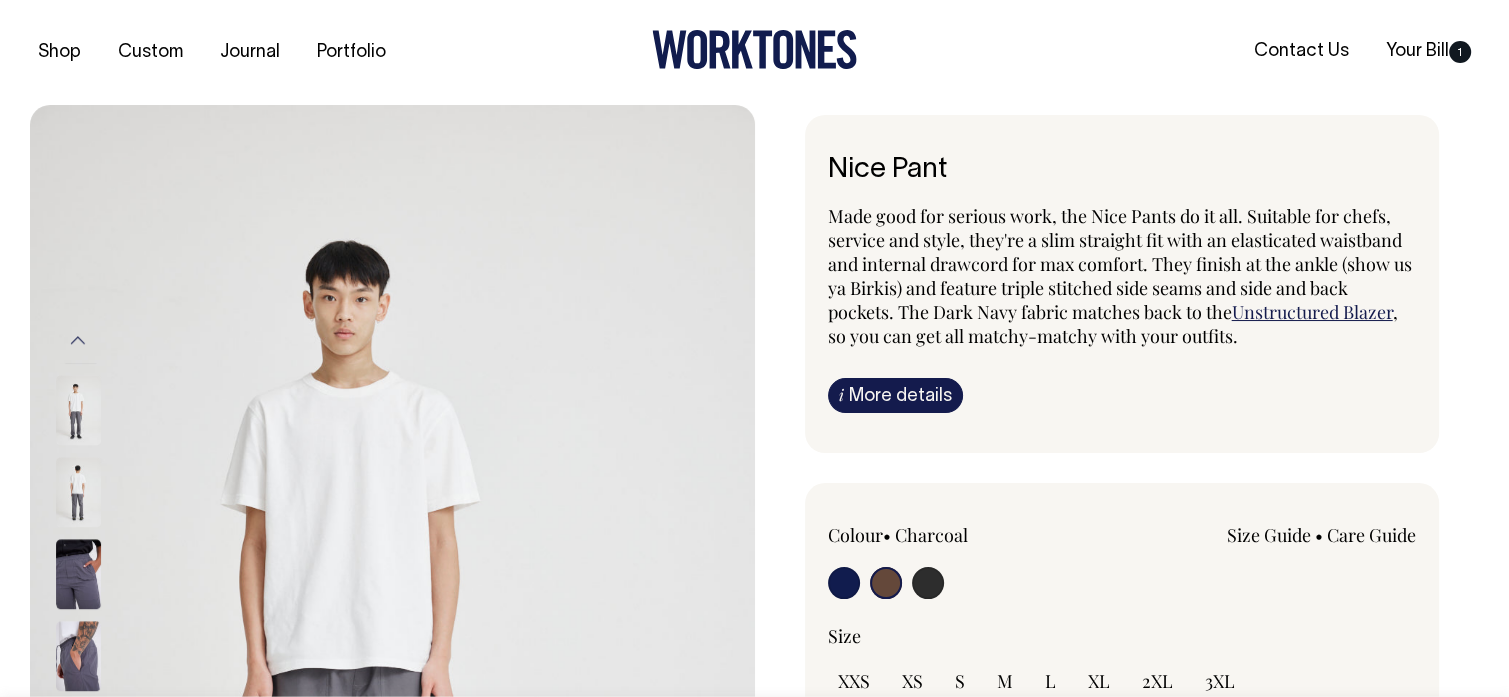 radio on "true" 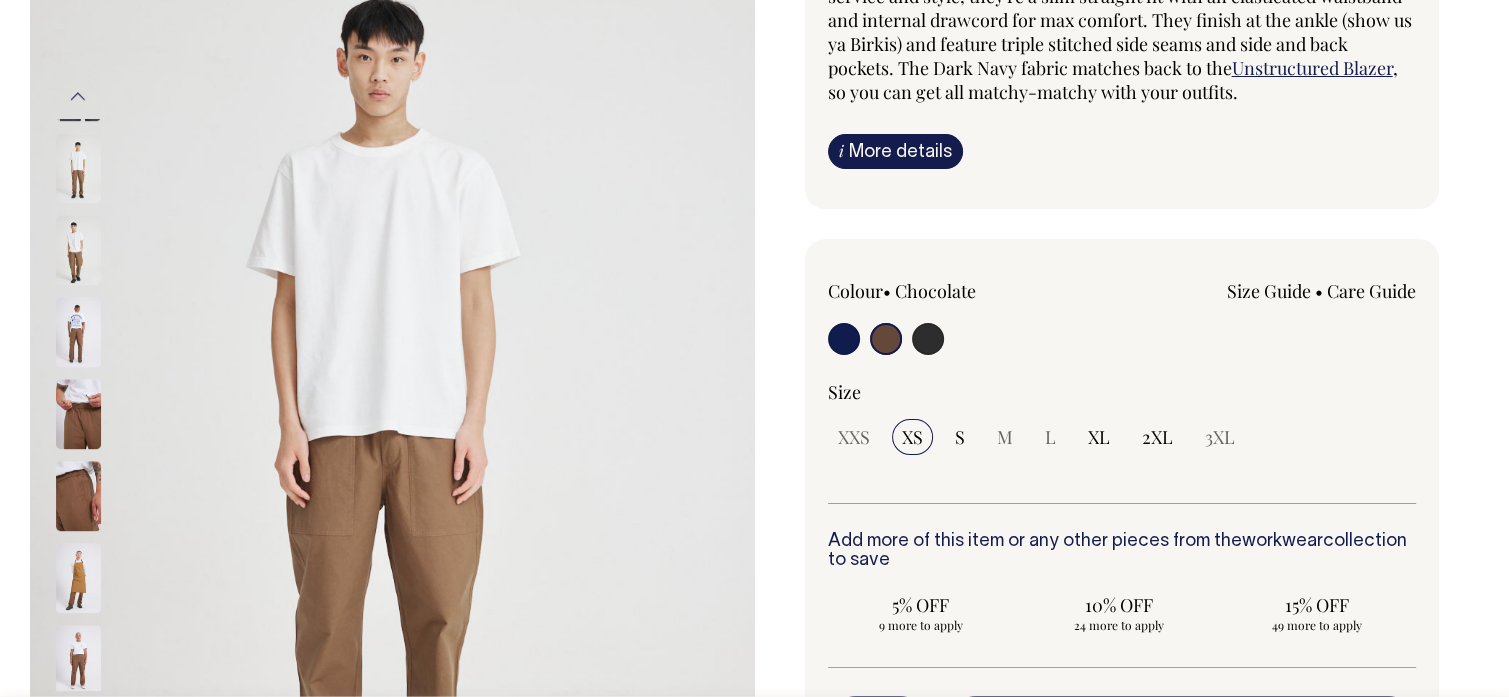 scroll, scrollTop: 254, scrollLeft: 0, axis: vertical 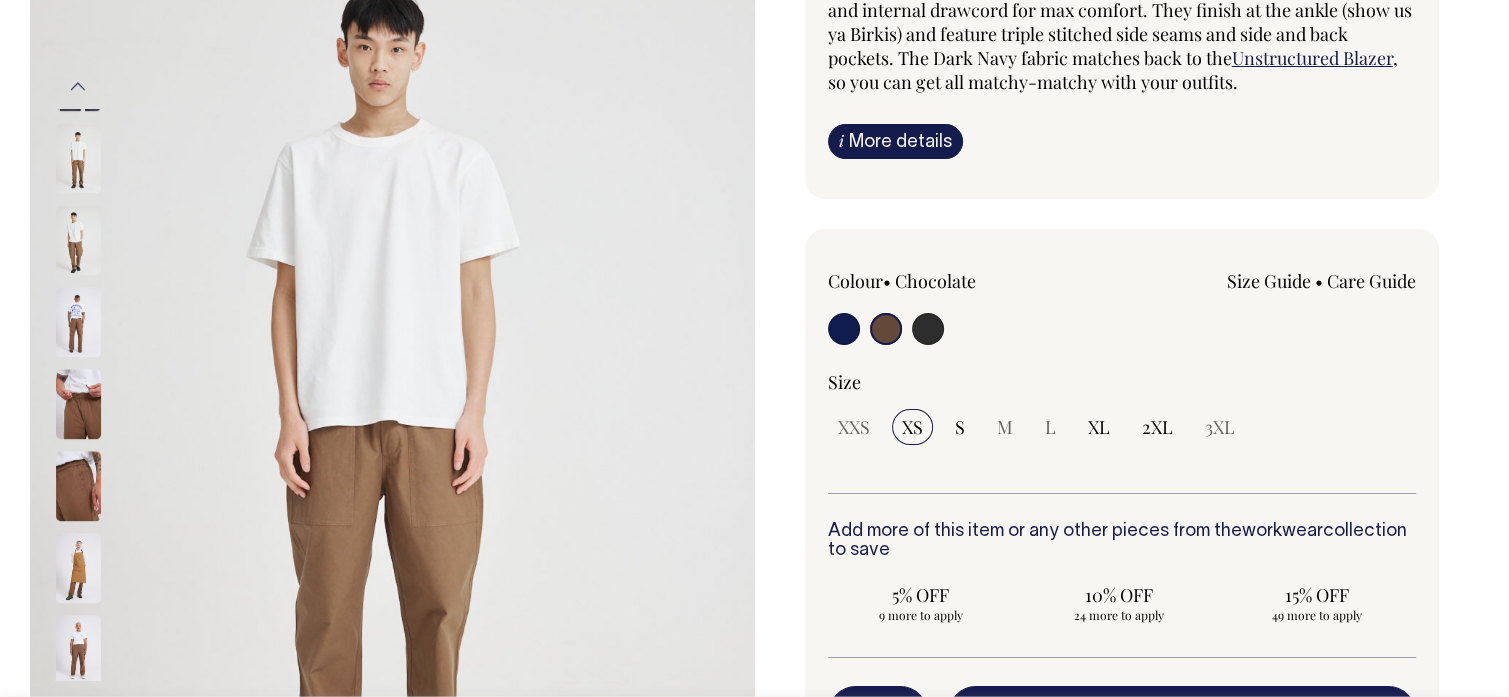 click at bounding box center (392, 395) 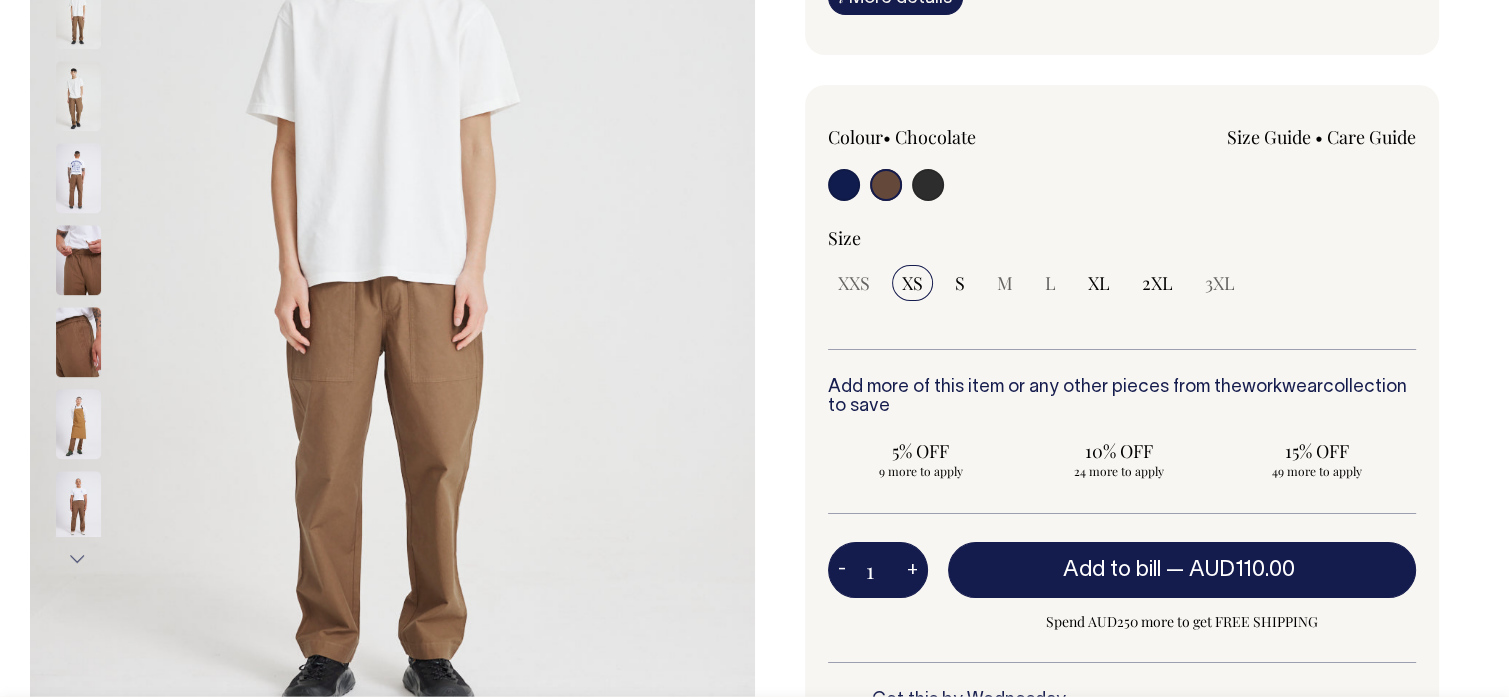 scroll, scrollTop: 400, scrollLeft: 0, axis: vertical 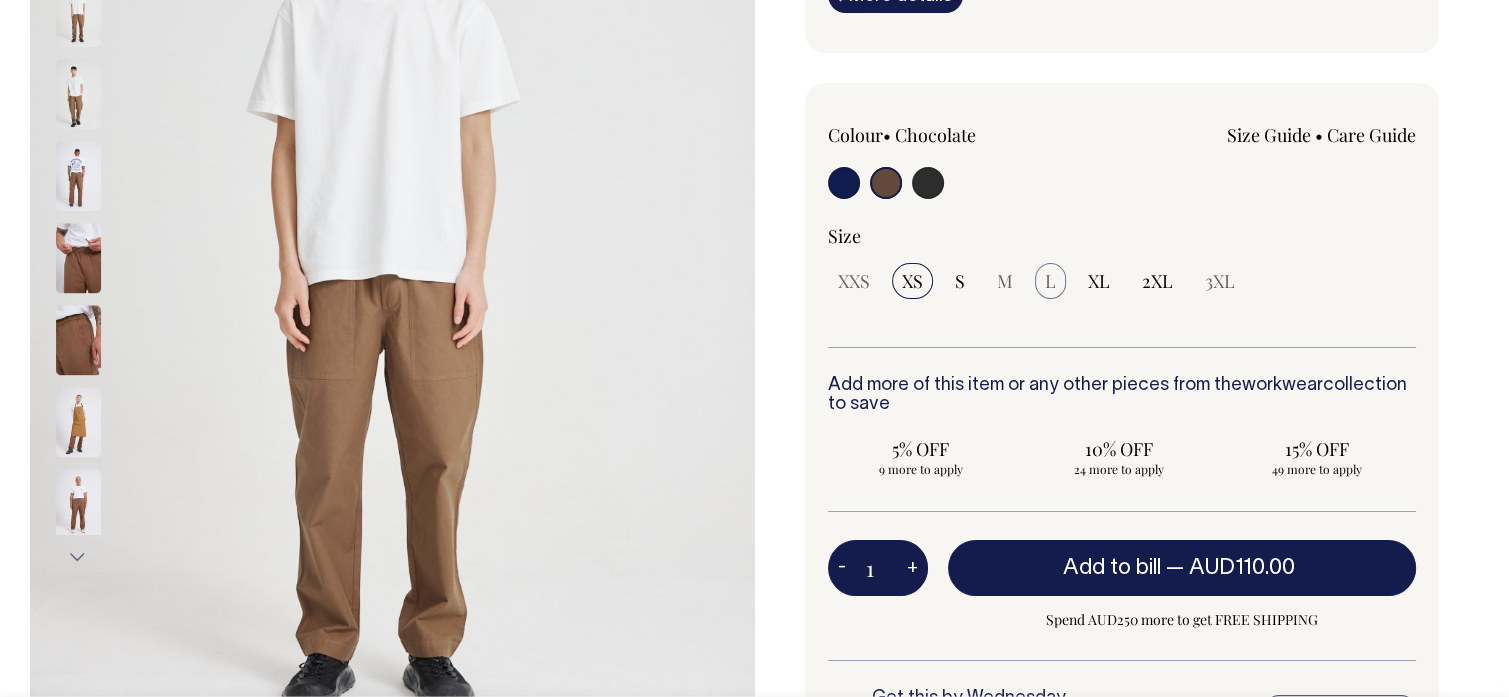 click on "L" at bounding box center (1050, 281) 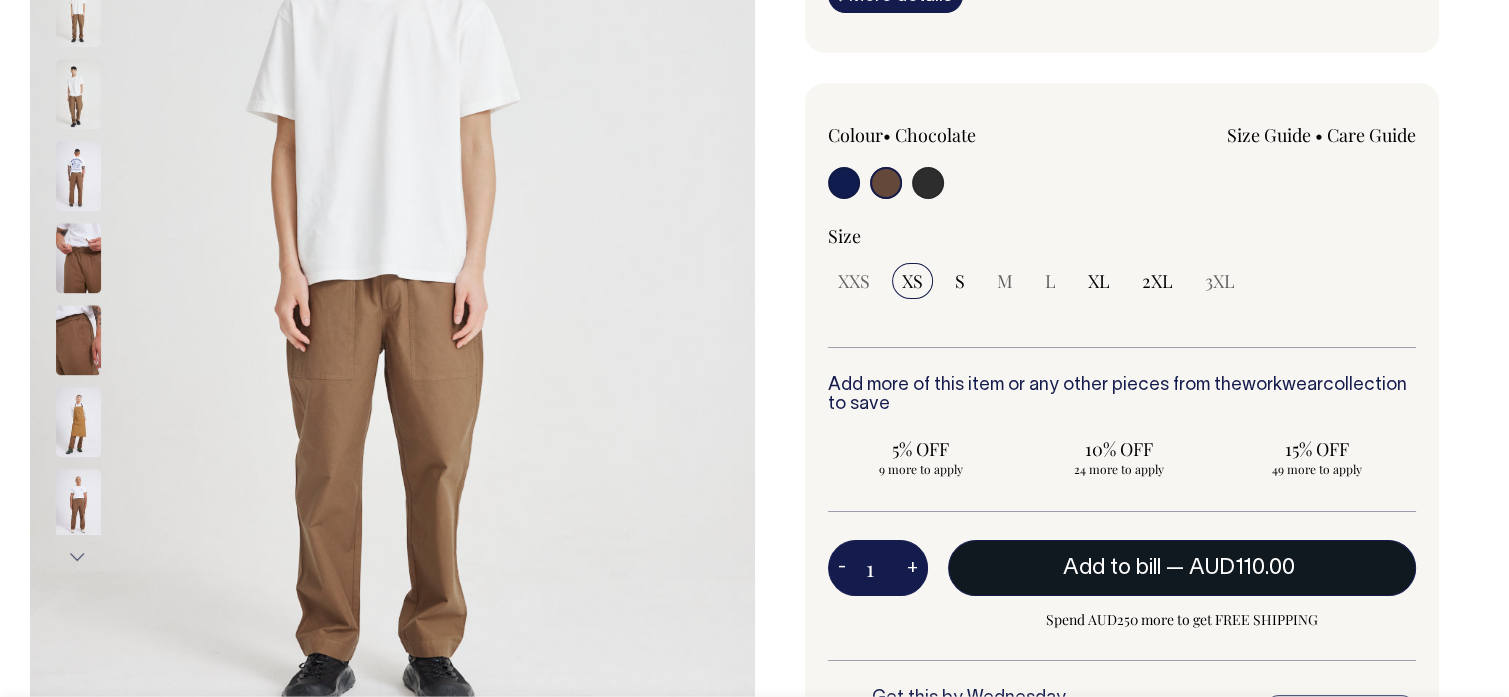 click on "Add to bill
—  AUD110.00" at bounding box center [1182, 568] 